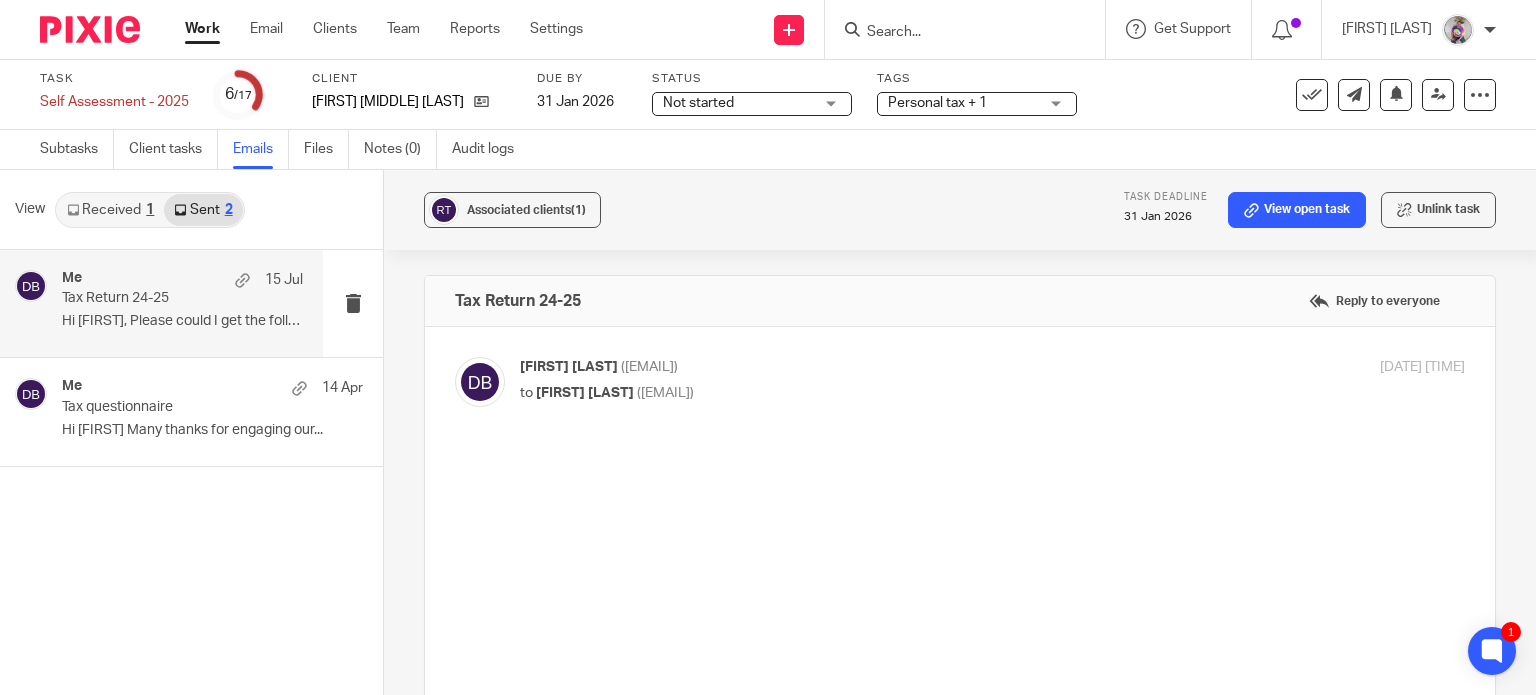 scroll, scrollTop: 0, scrollLeft: 0, axis: both 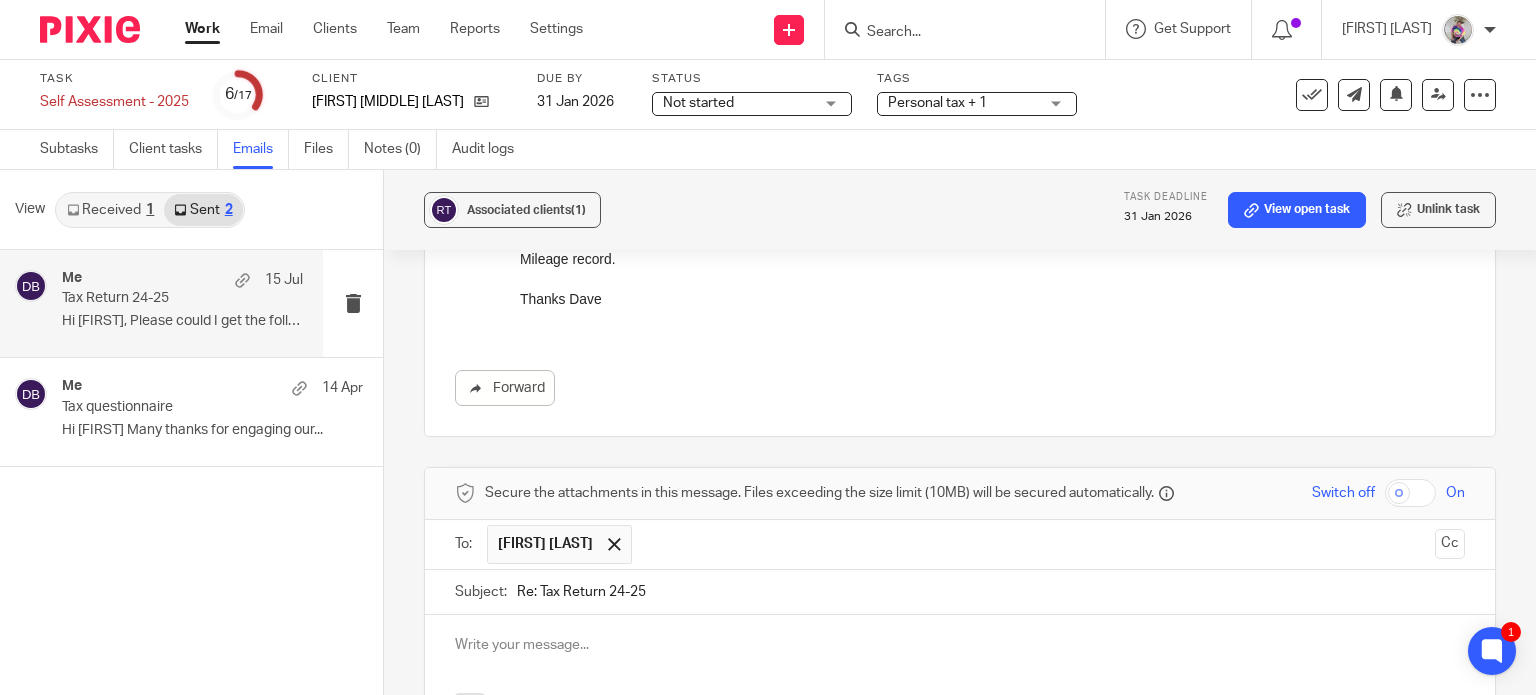 click on "Work" at bounding box center (202, 29) 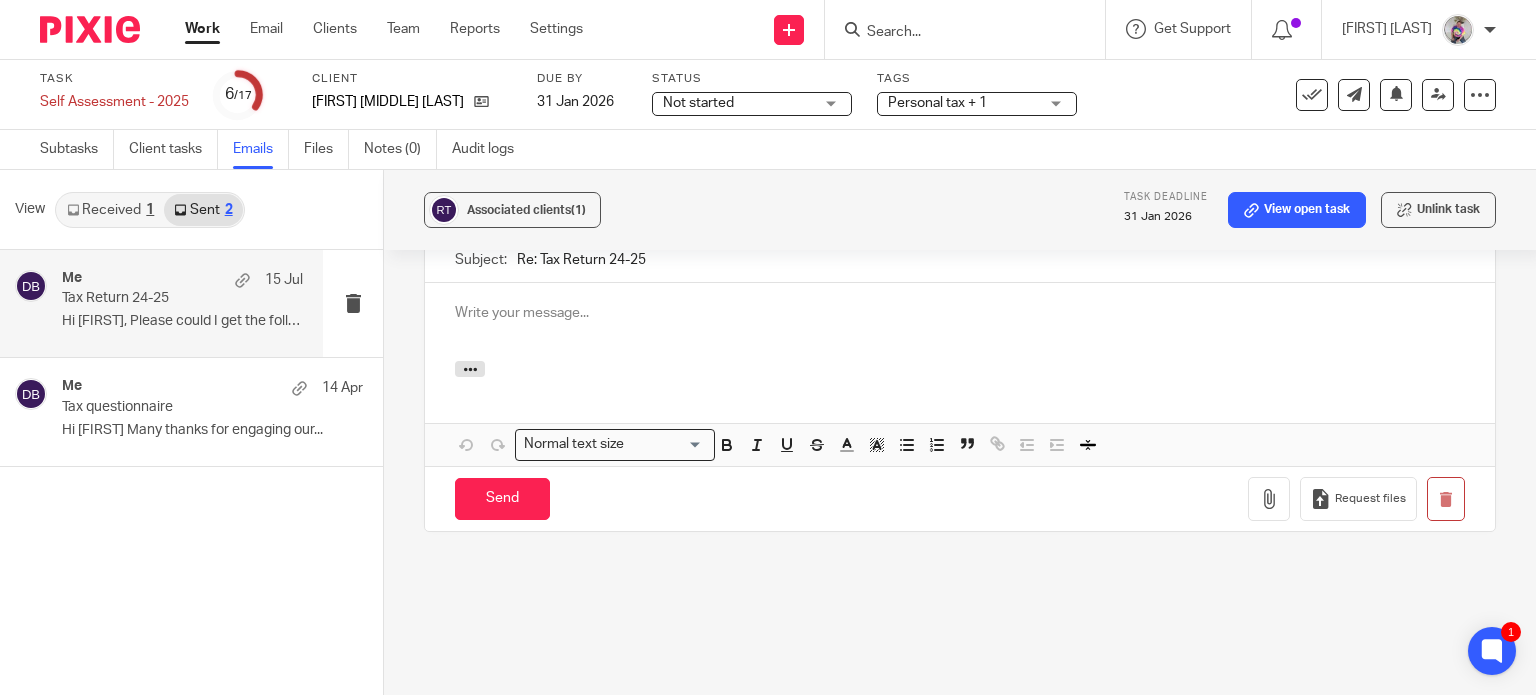 scroll, scrollTop: 0, scrollLeft: 0, axis: both 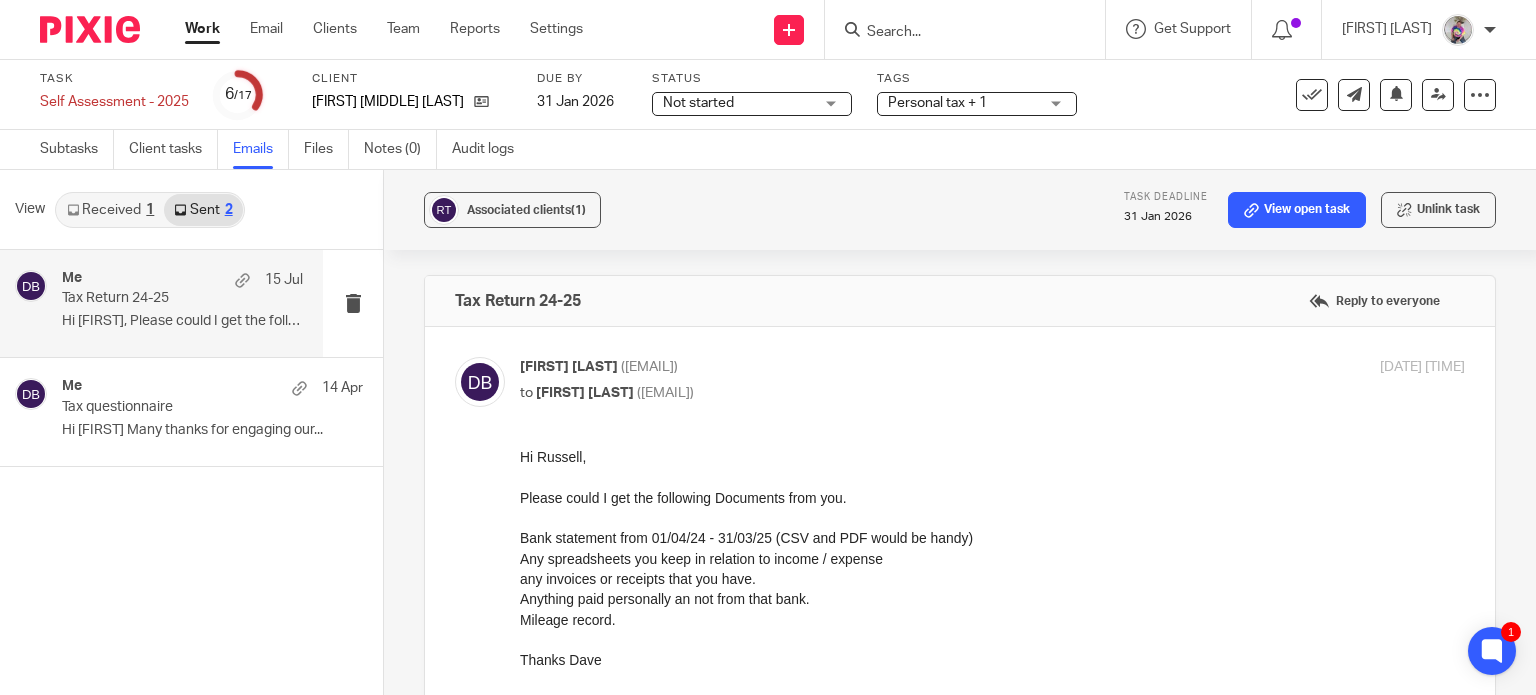 click on "Work" at bounding box center [202, 29] 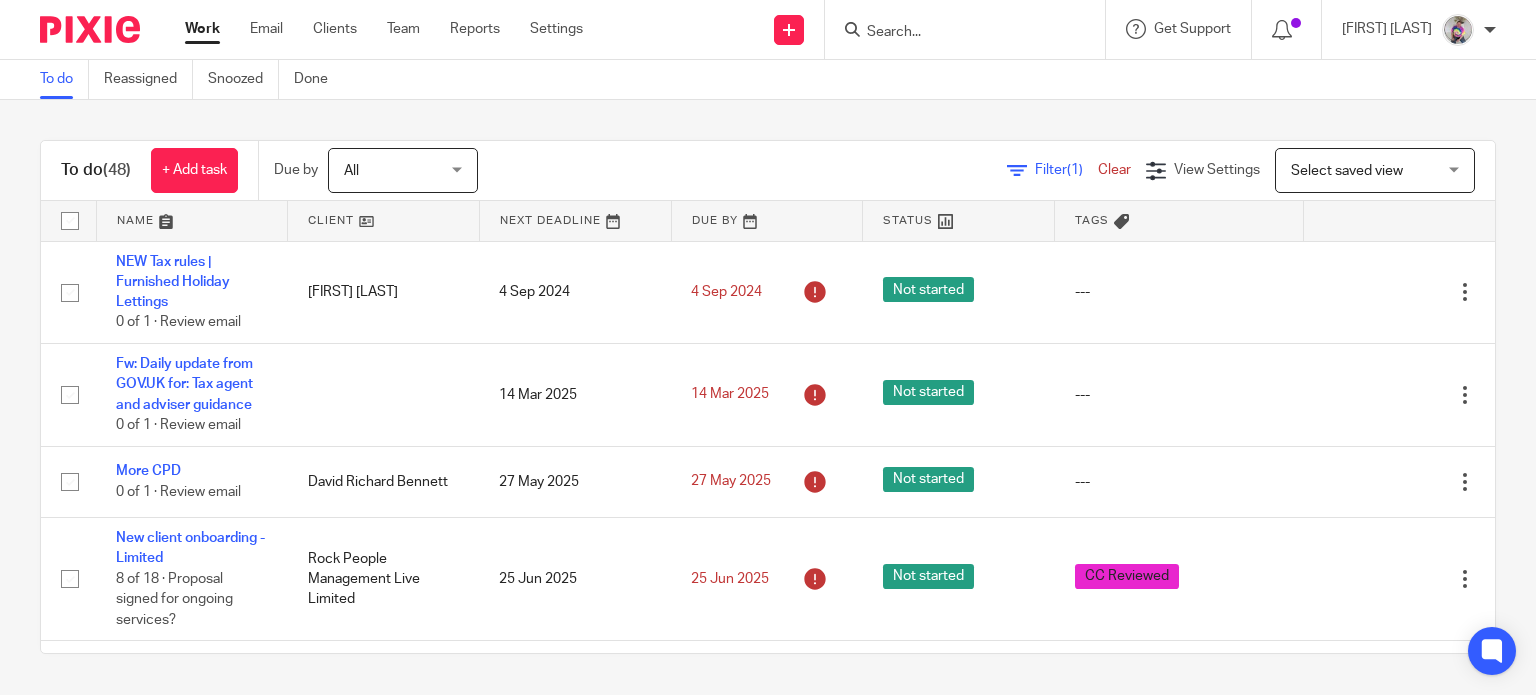 scroll, scrollTop: 0, scrollLeft: 0, axis: both 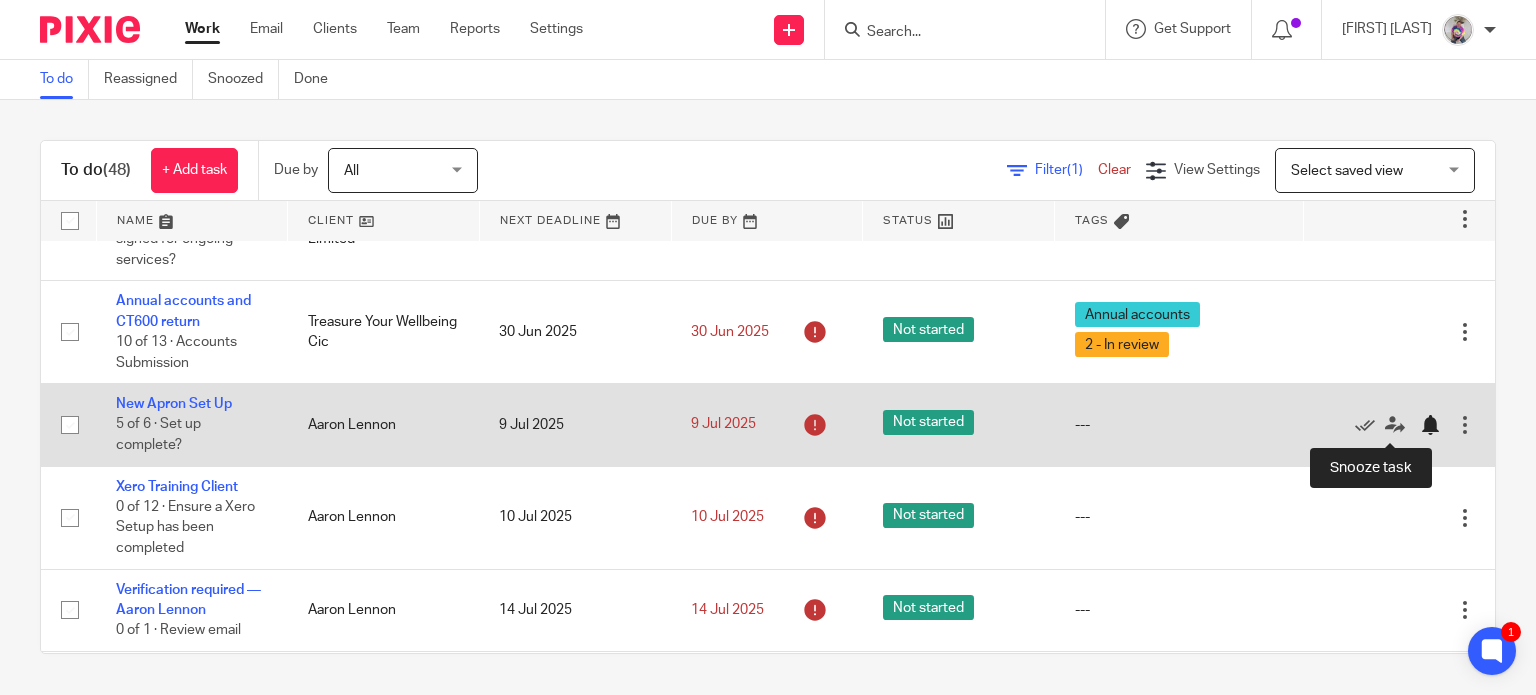 click at bounding box center [1430, 425] 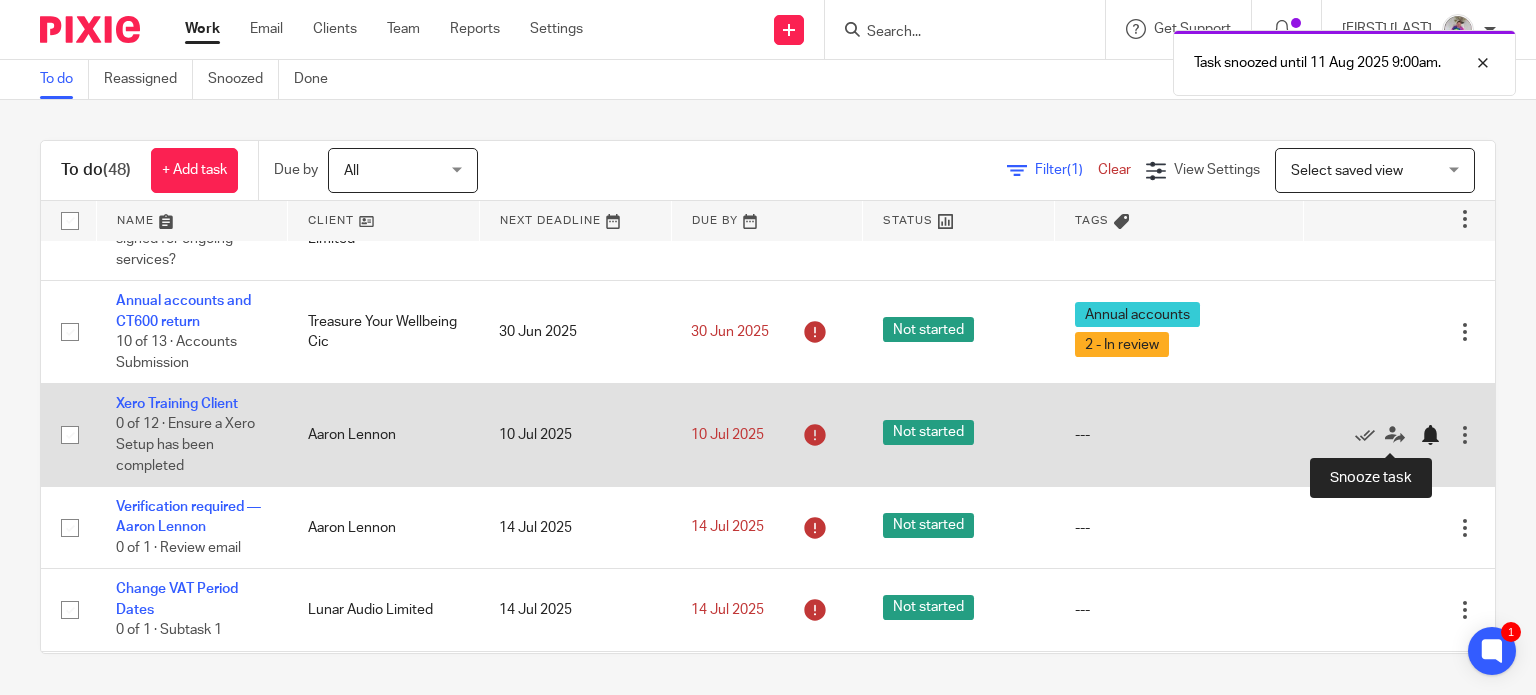 click at bounding box center [1430, 435] 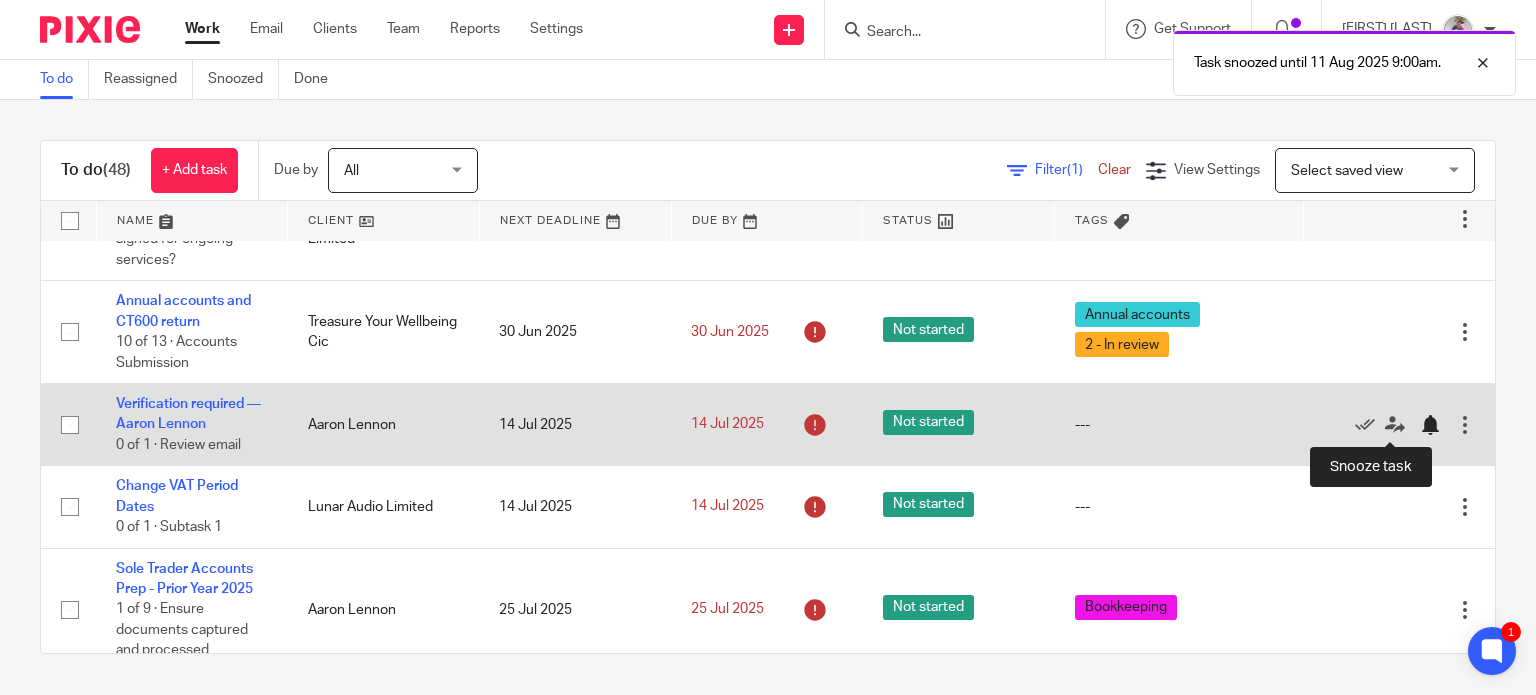 click at bounding box center (1430, 425) 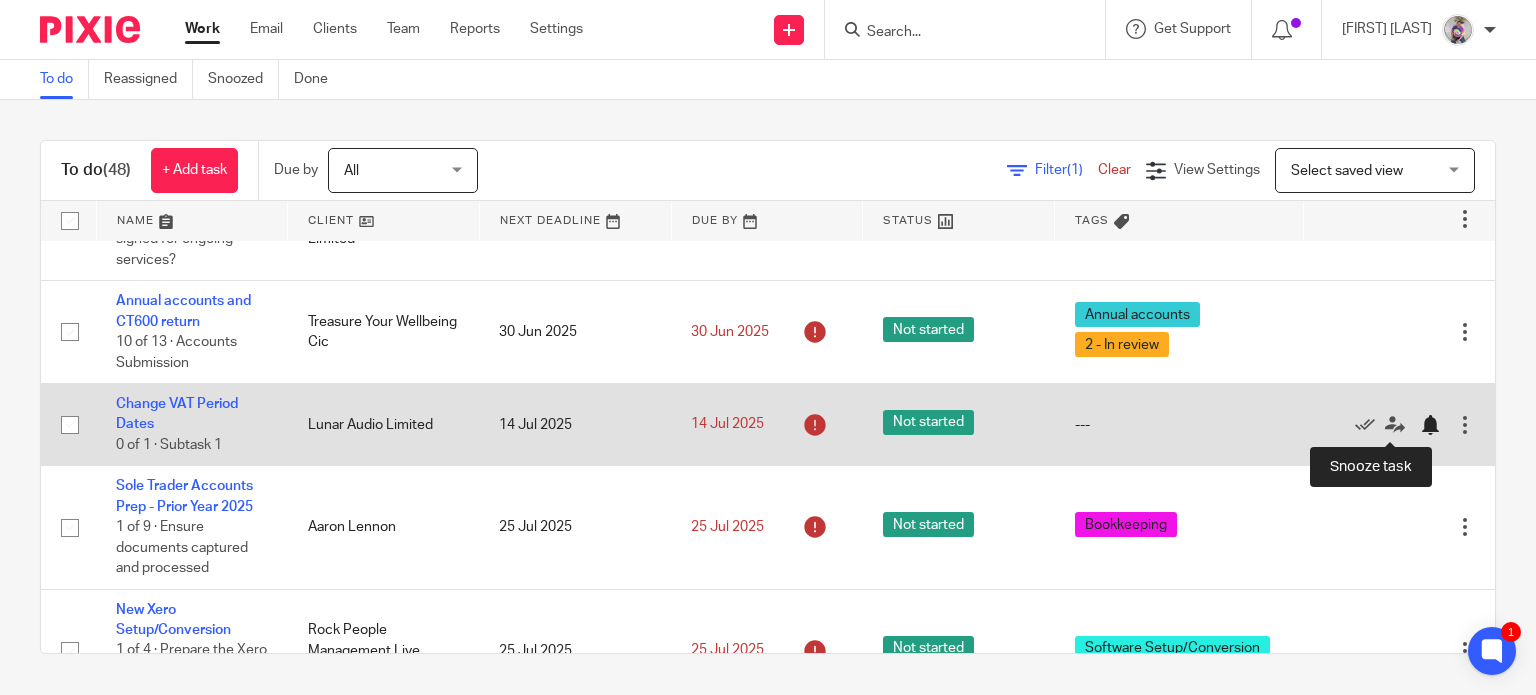 click at bounding box center [1430, 425] 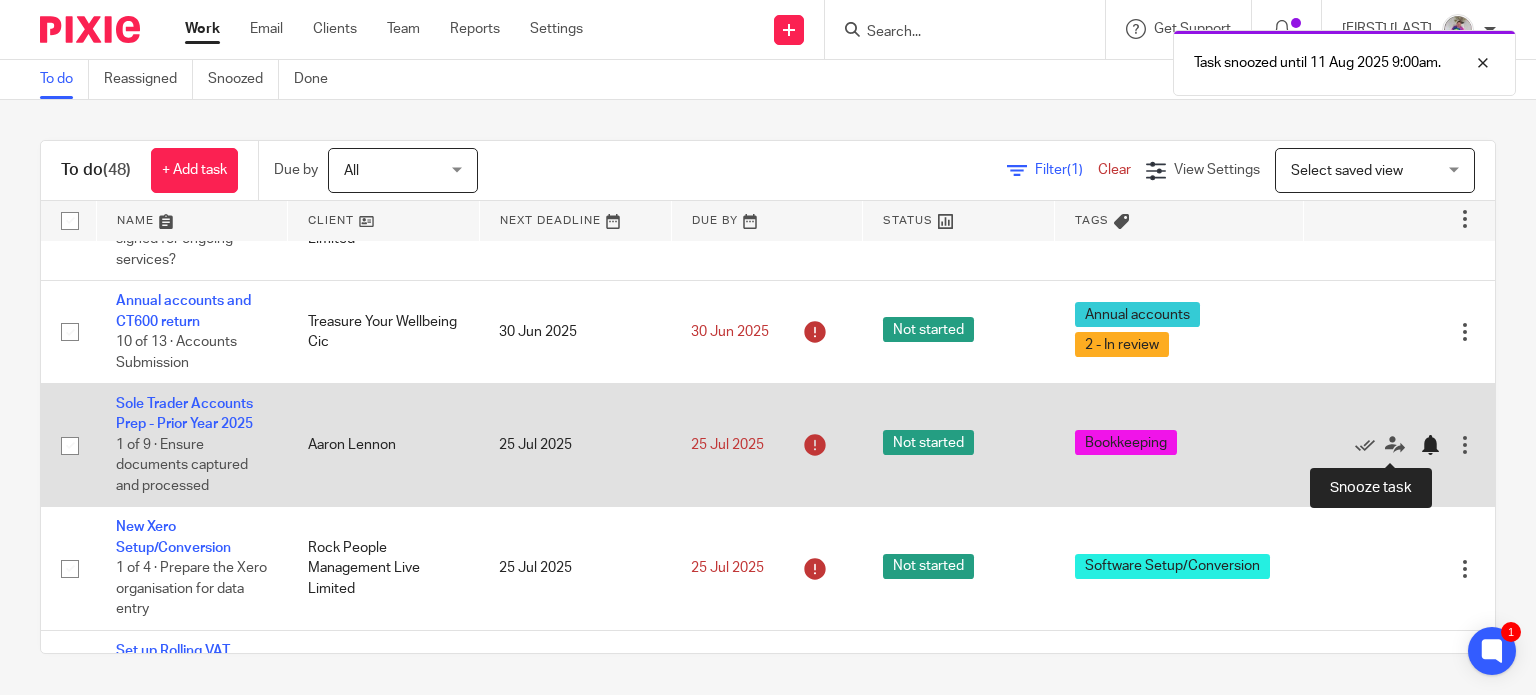 click at bounding box center (1430, 445) 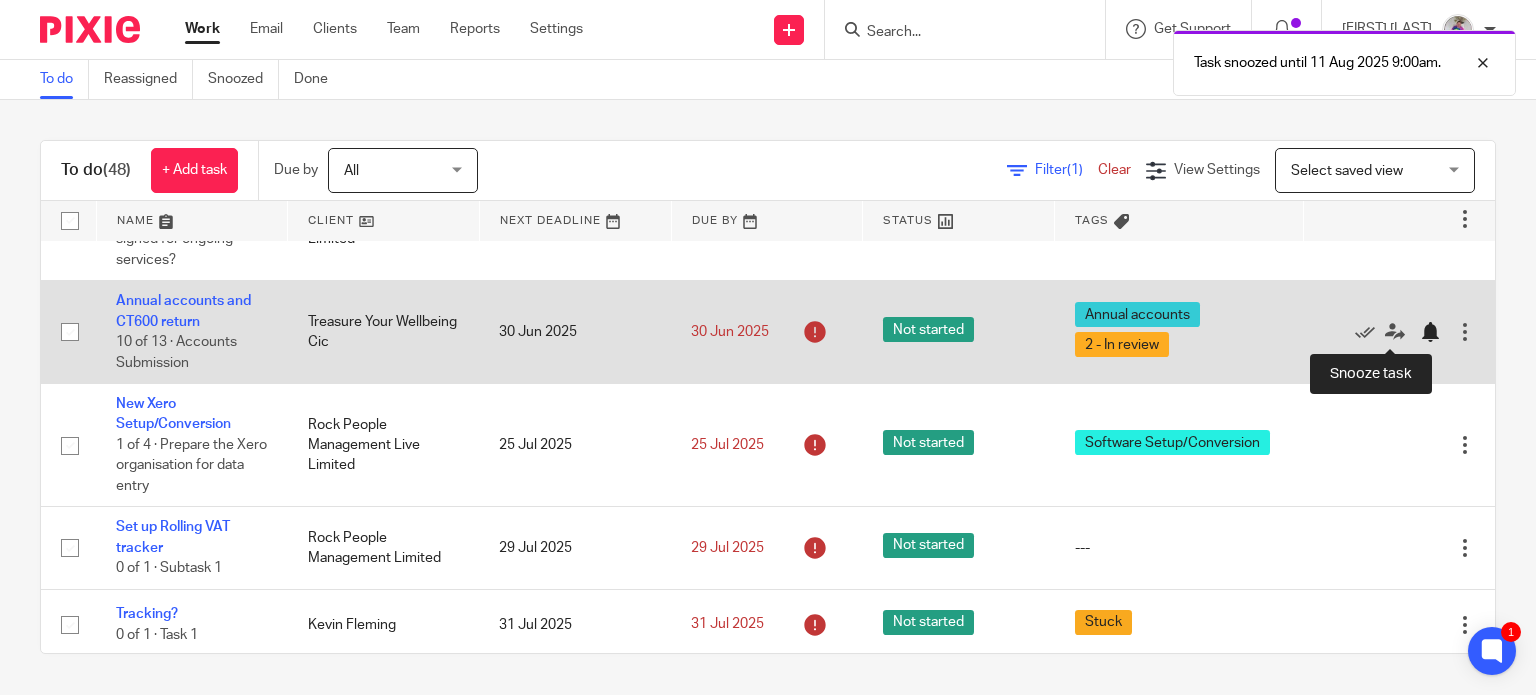 click at bounding box center (1430, 332) 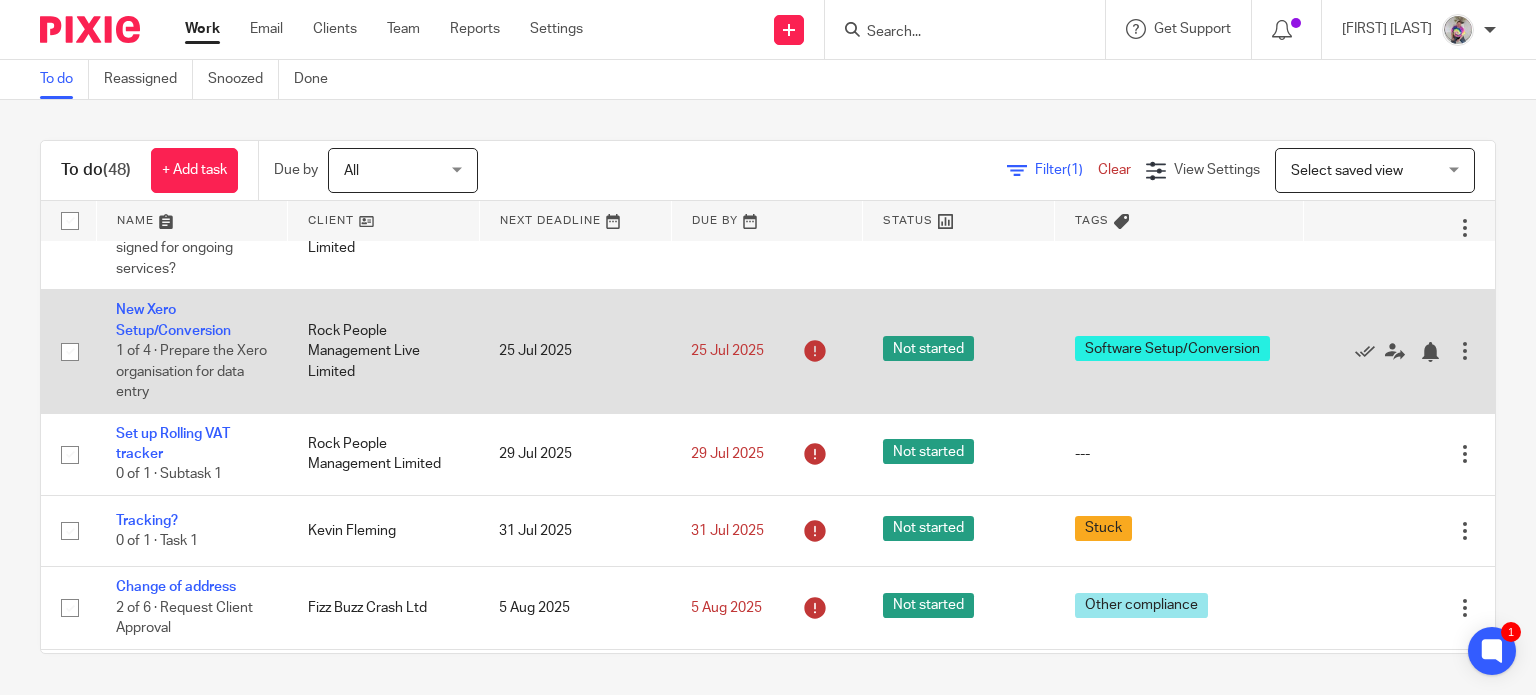 scroll, scrollTop: 352, scrollLeft: 0, axis: vertical 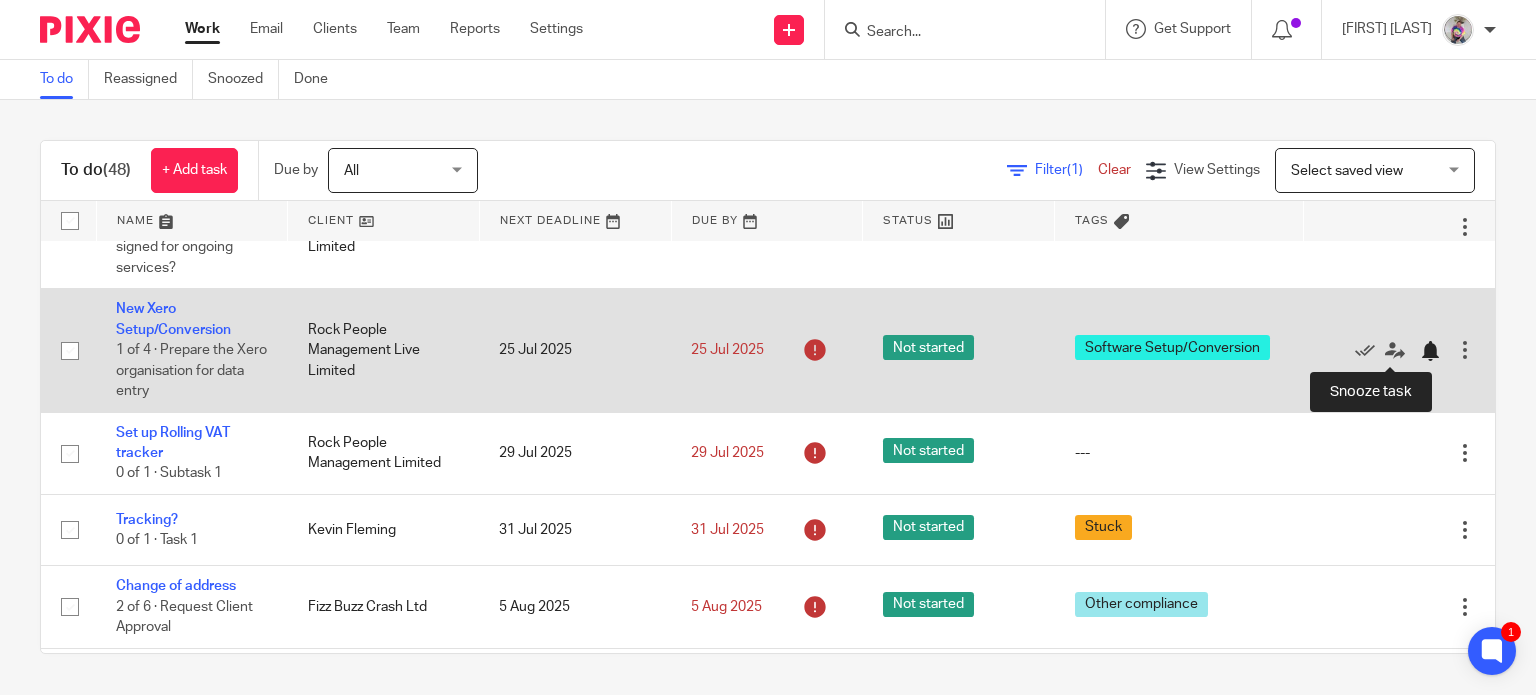 click at bounding box center (1435, 350) 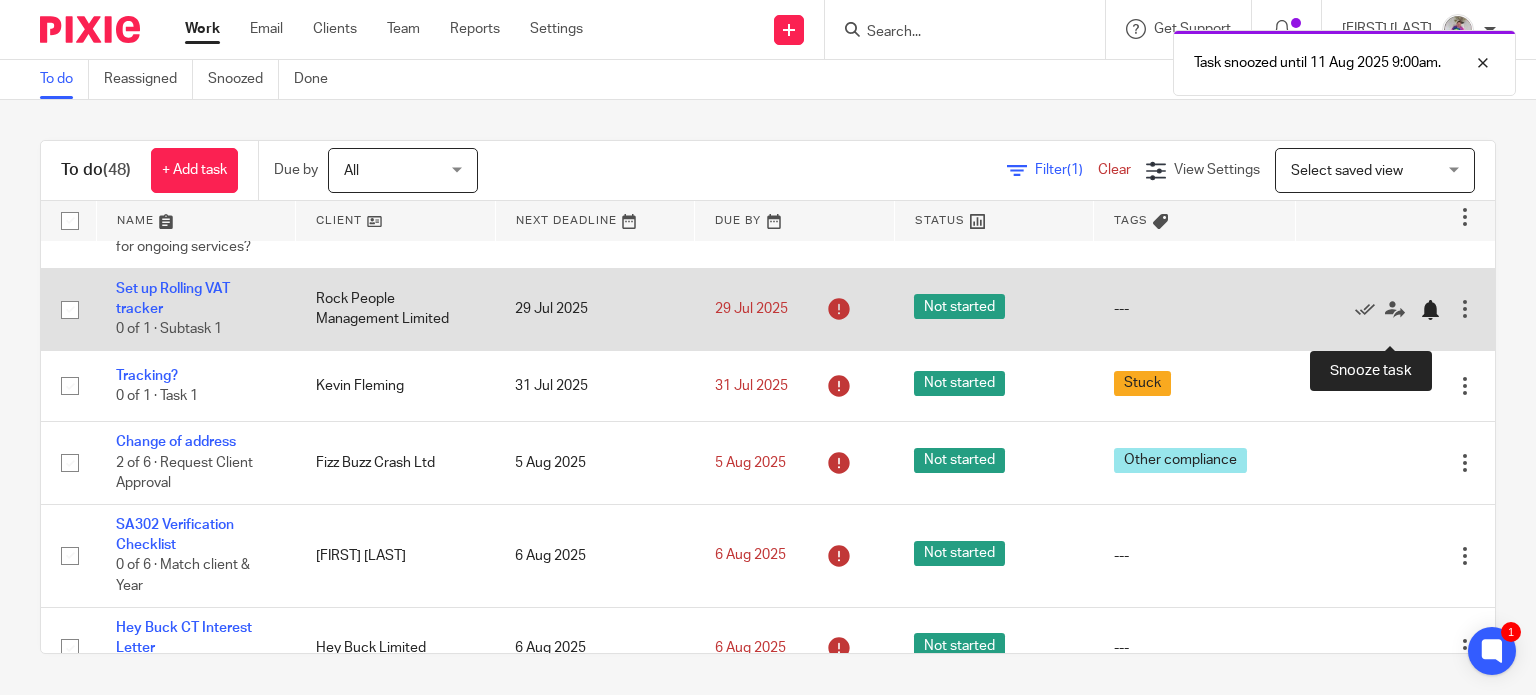 click at bounding box center (1430, 310) 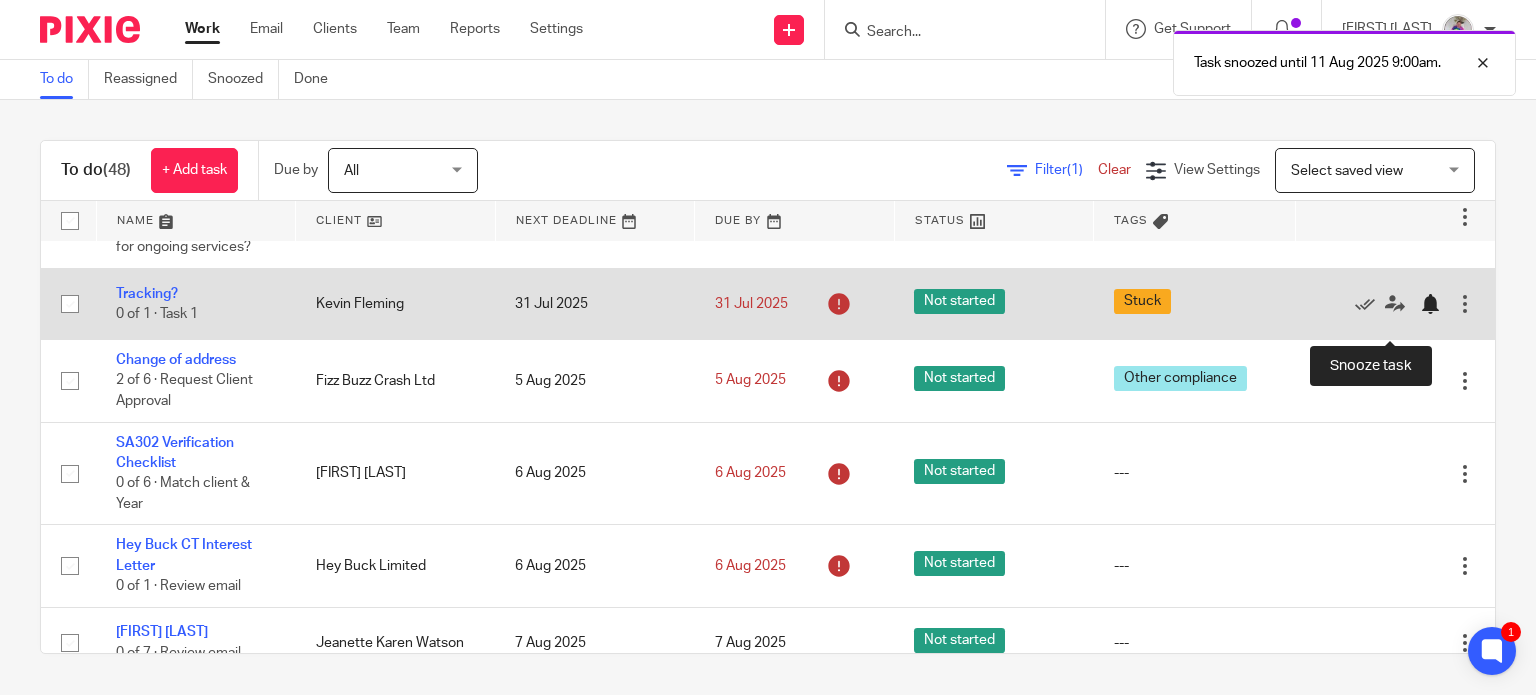 click at bounding box center (1430, 304) 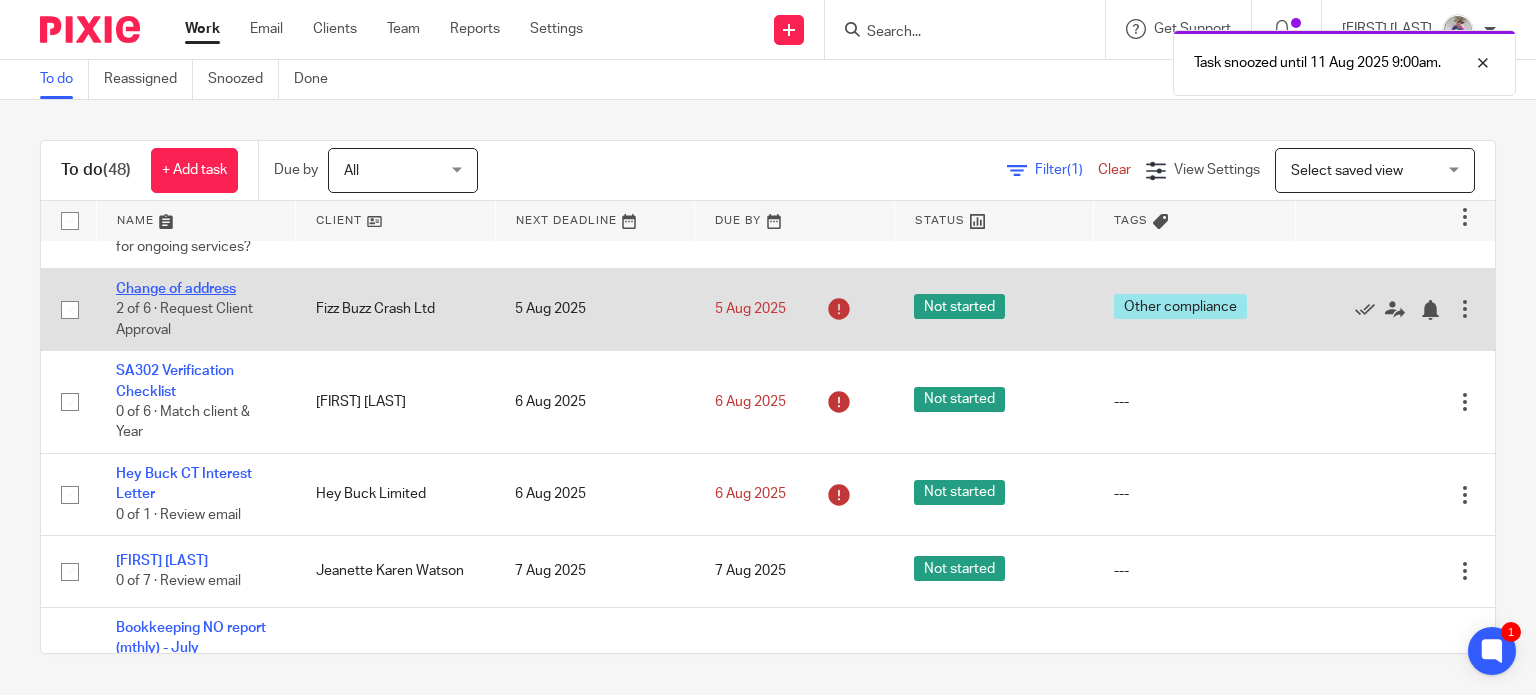 click on "Change of address" at bounding box center (176, 289) 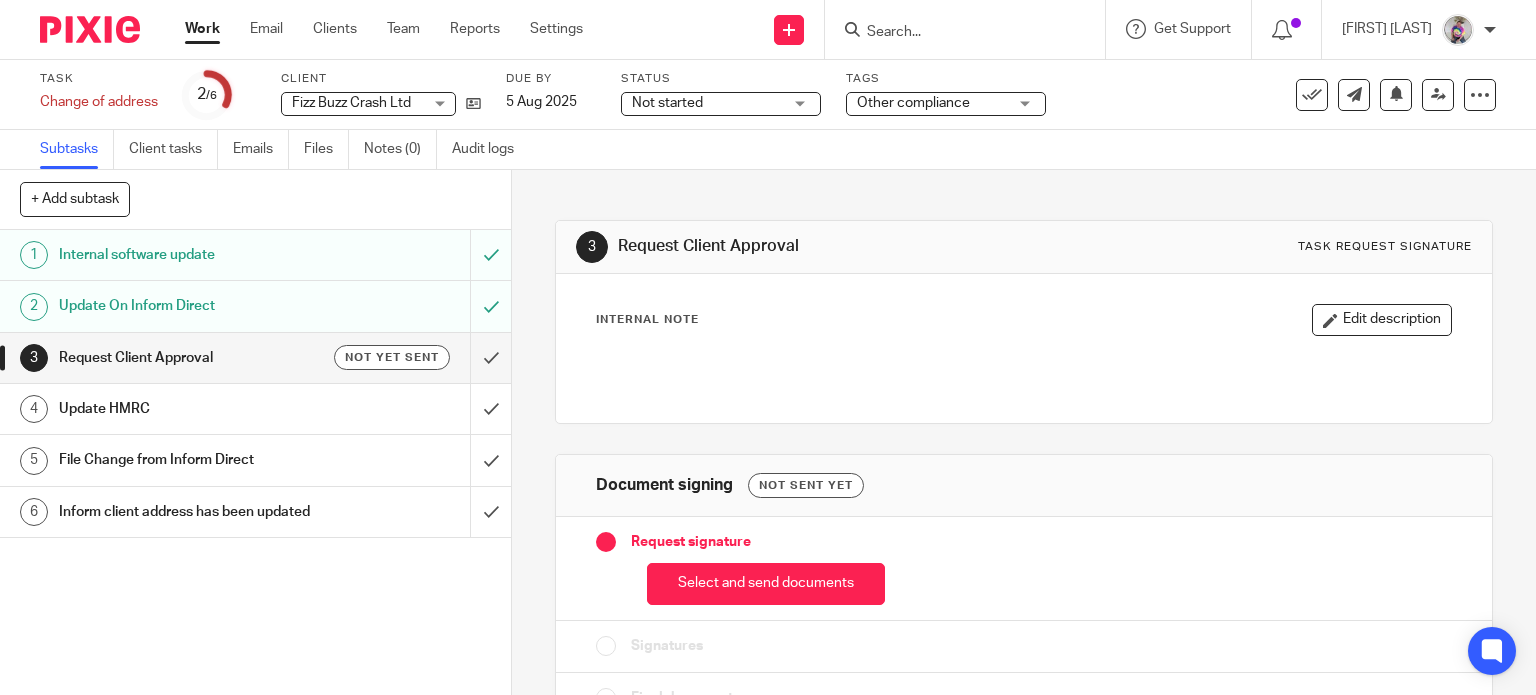 scroll, scrollTop: 0, scrollLeft: 0, axis: both 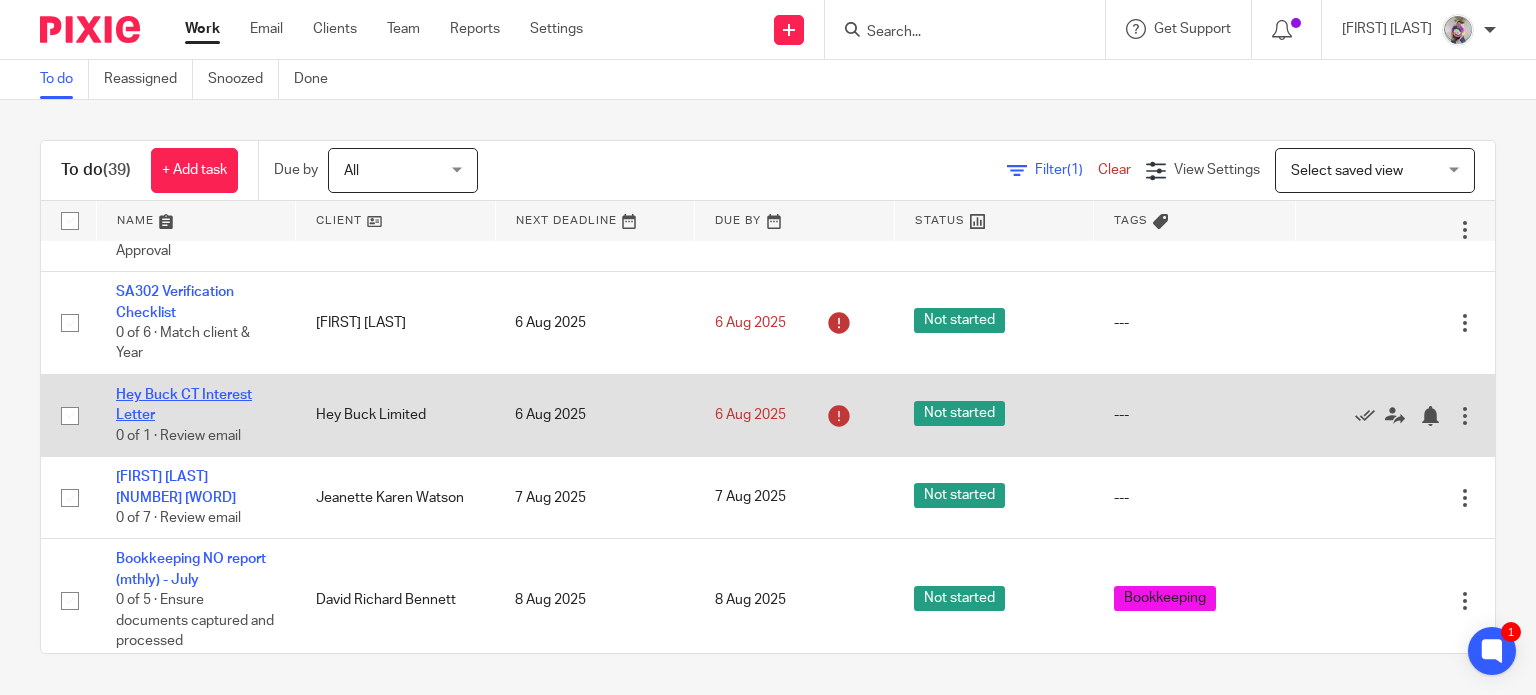 click on "Hey Buck CT Interest Letter" 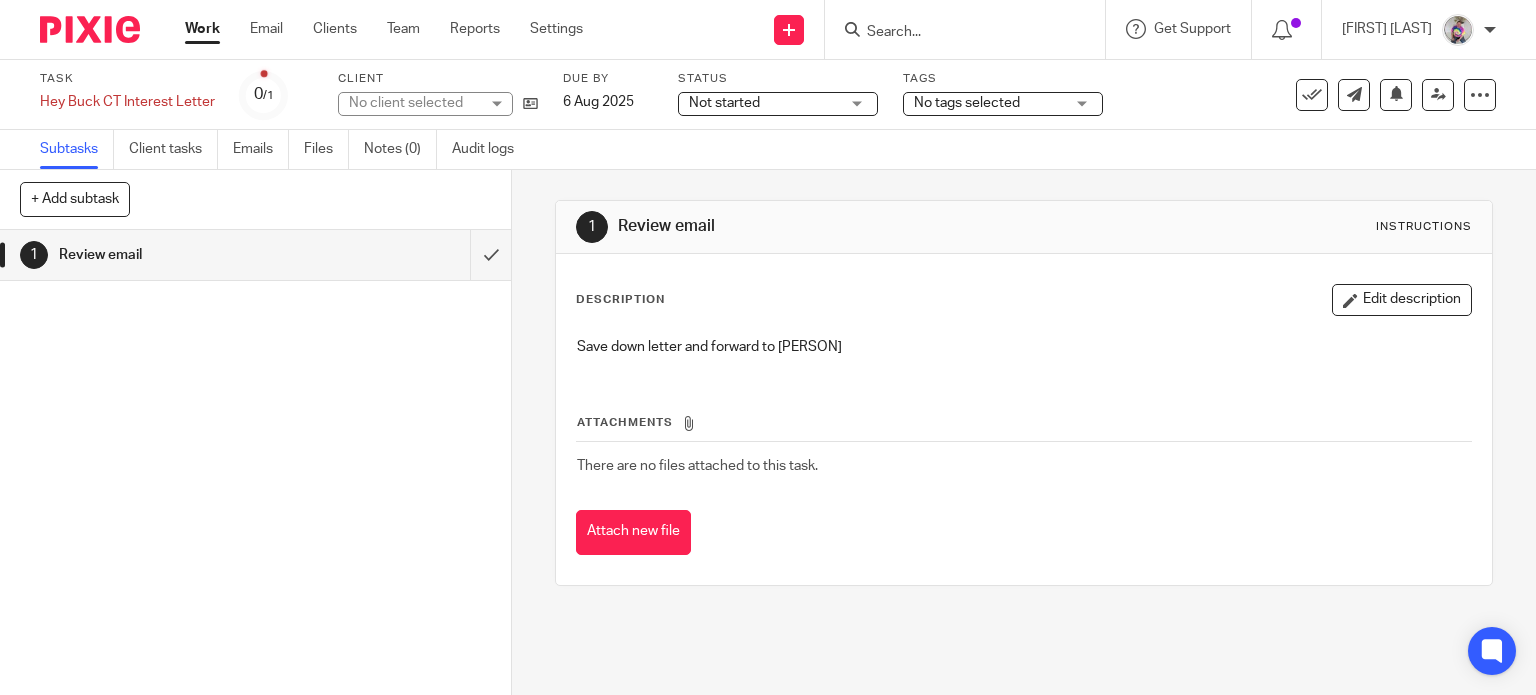 scroll, scrollTop: 0, scrollLeft: 0, axis: both 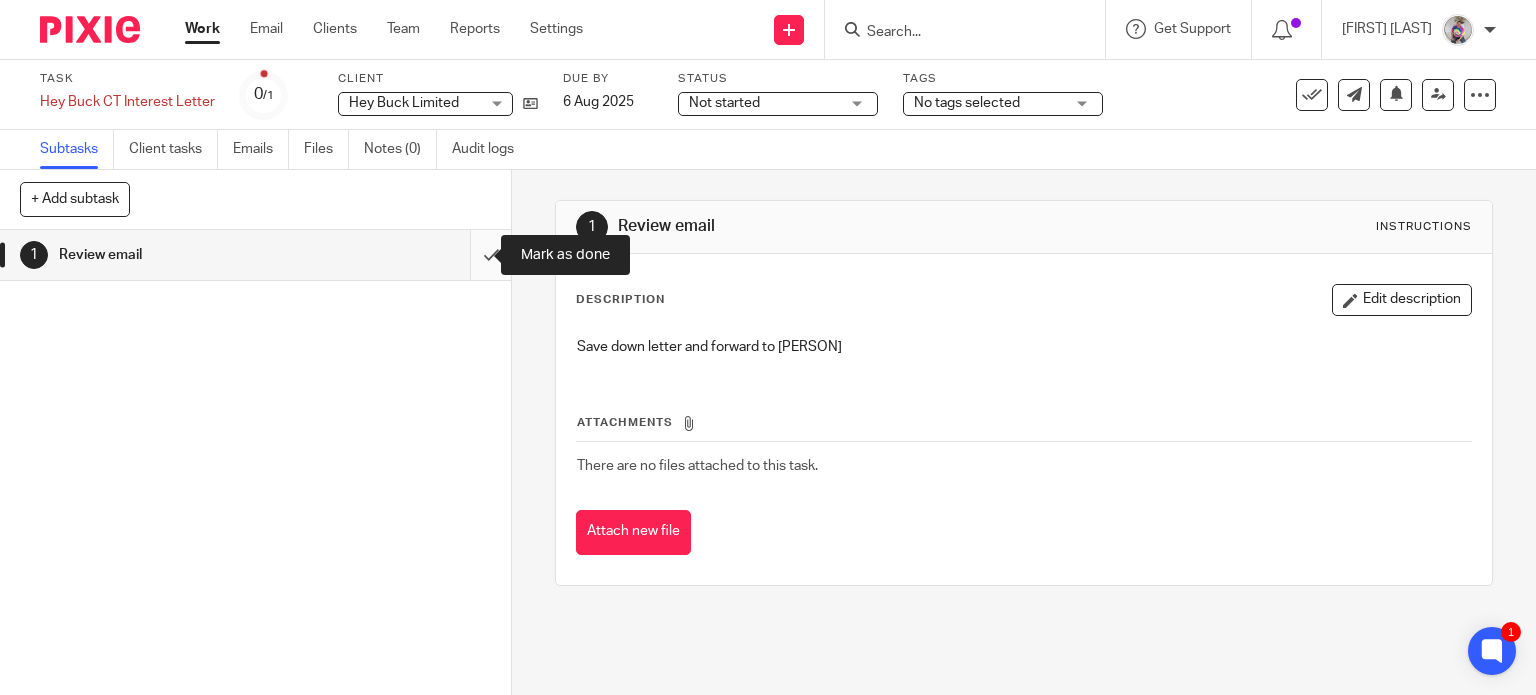 click at bounding box center (255, 255) 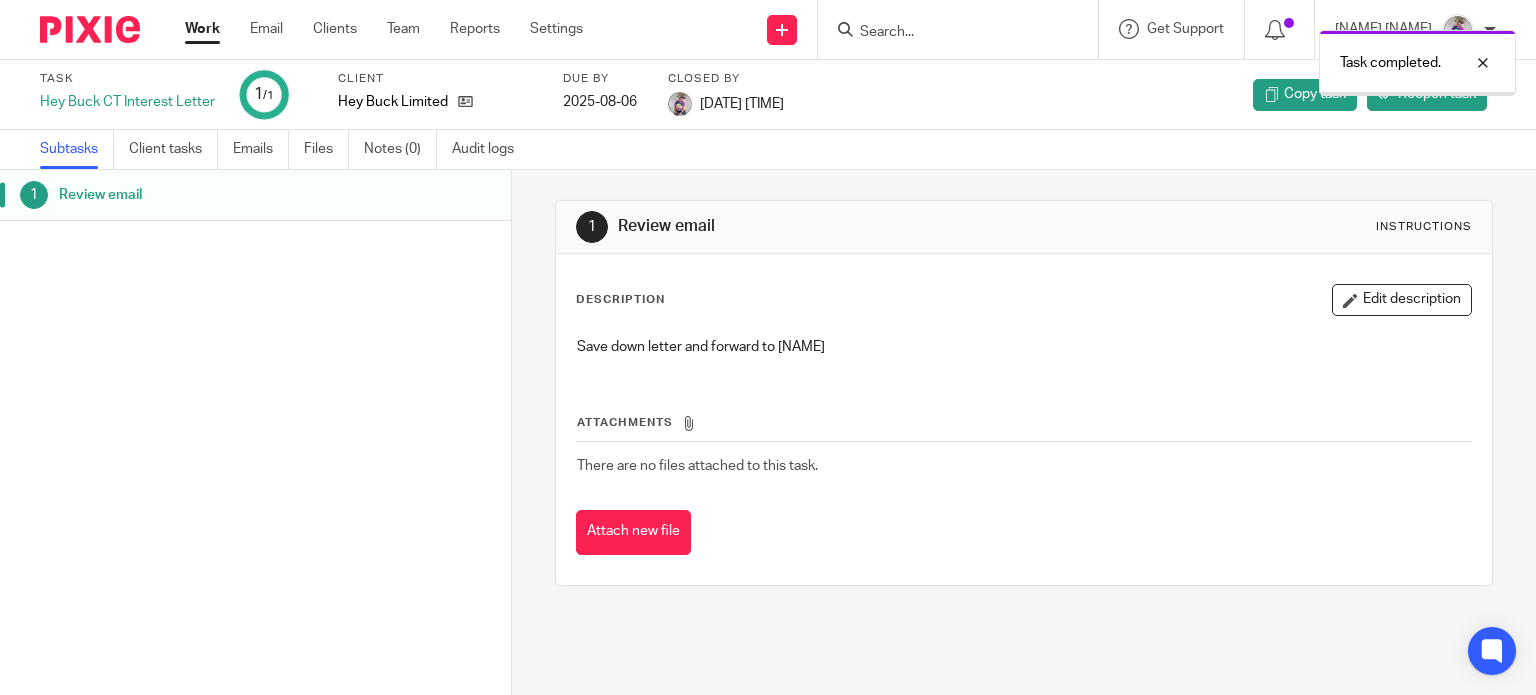scroll, scrollTop: 0, scrollLeft: 0, axis: both 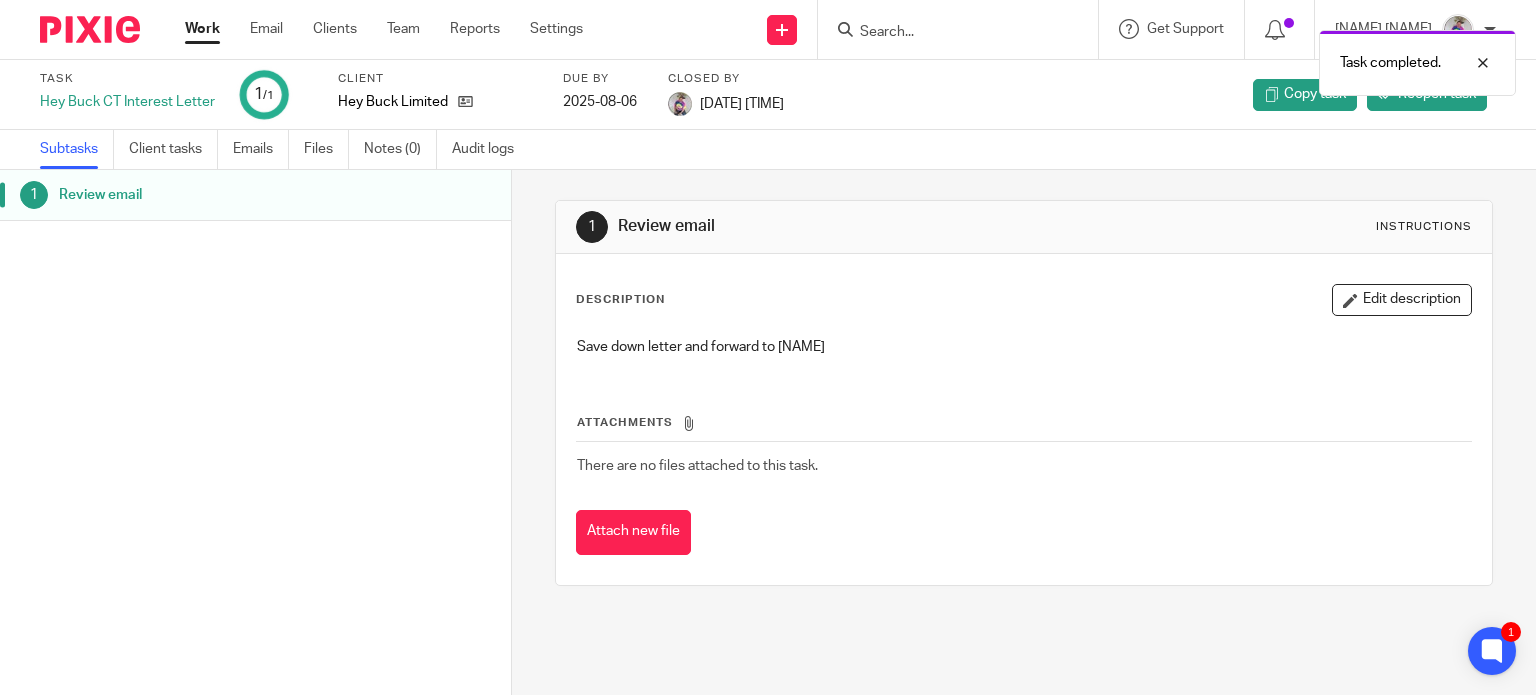click on "Work" at bounding box center (202, 29) 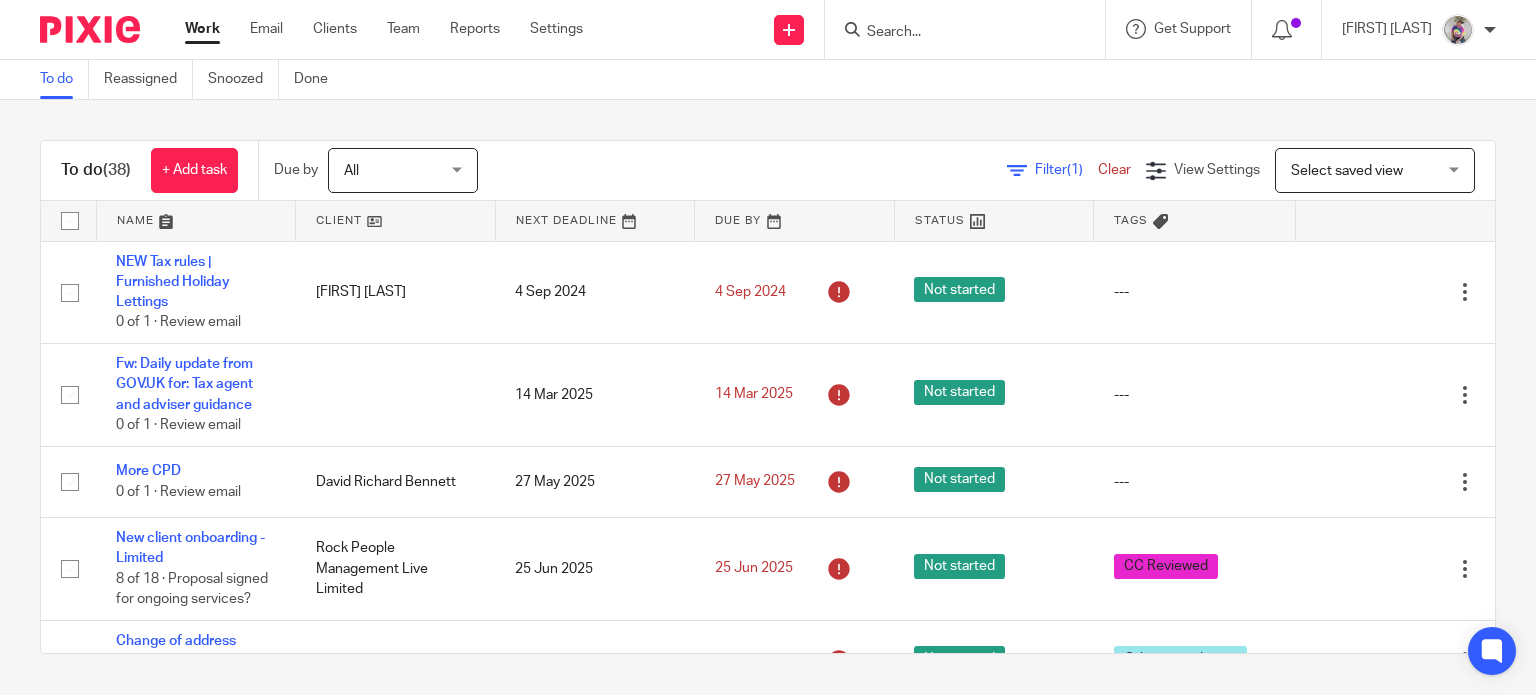 scroll, scrollTop: 0, scrollLeft: 0, axis: both 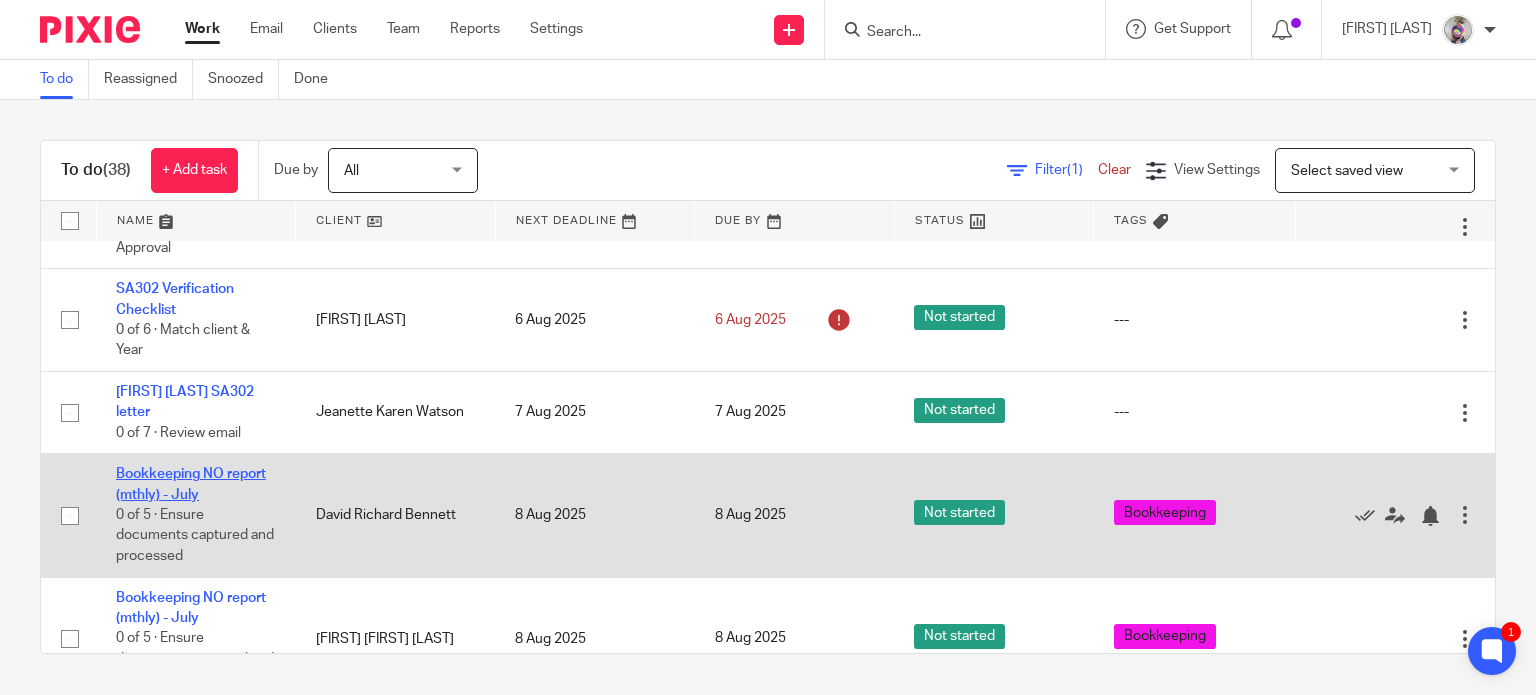 click on "Bookkeeping NO report (mthly) - July" at bounding box center [191, 484] 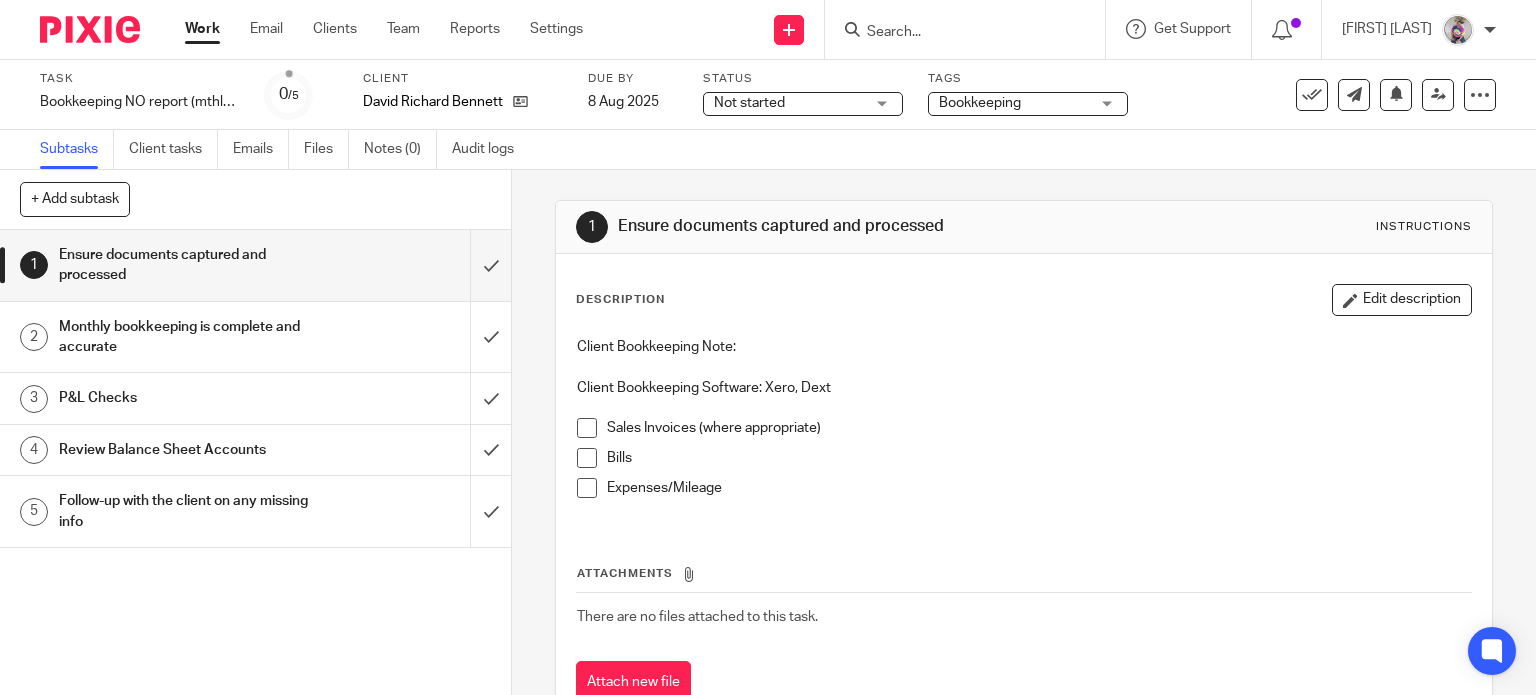 scroll, scrollTop: 0, scrollLeft: 0, axis: both 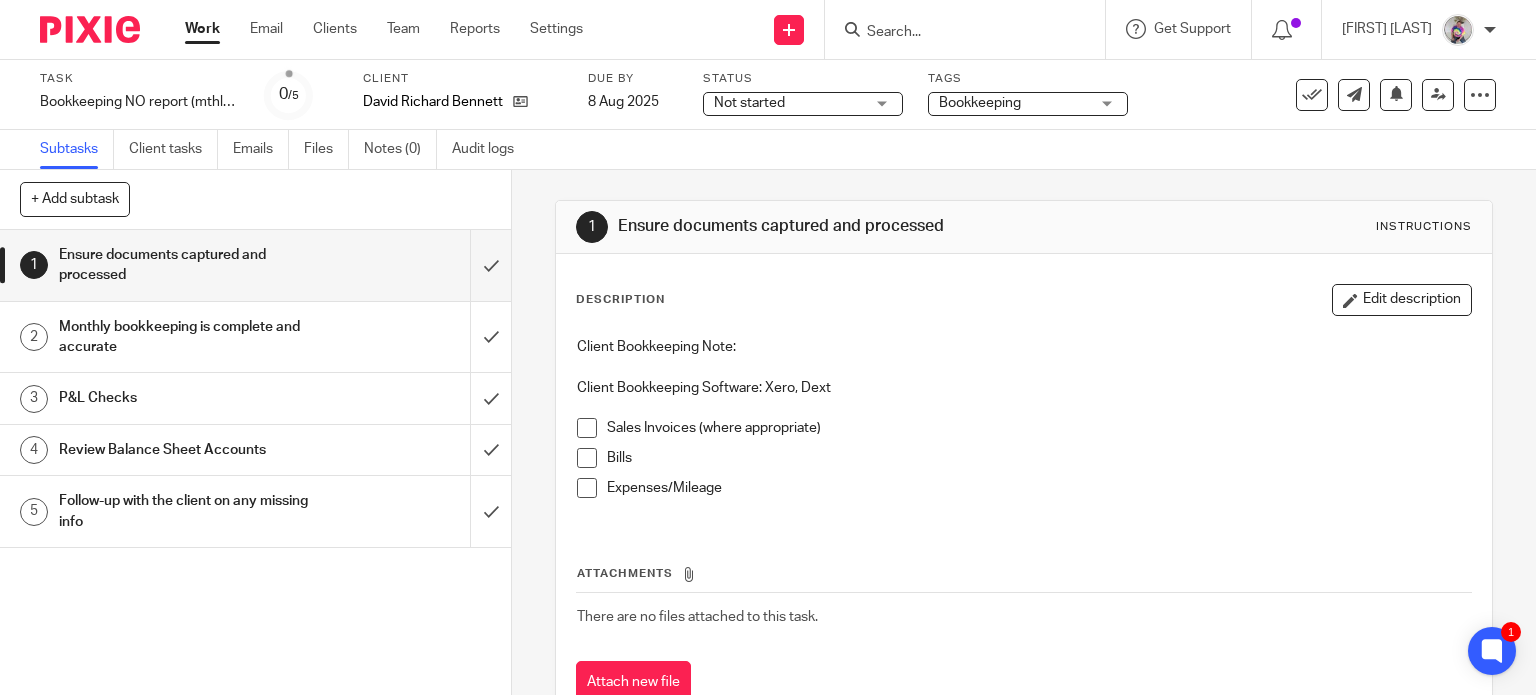click on "Work" at bounding box center (202, 29) 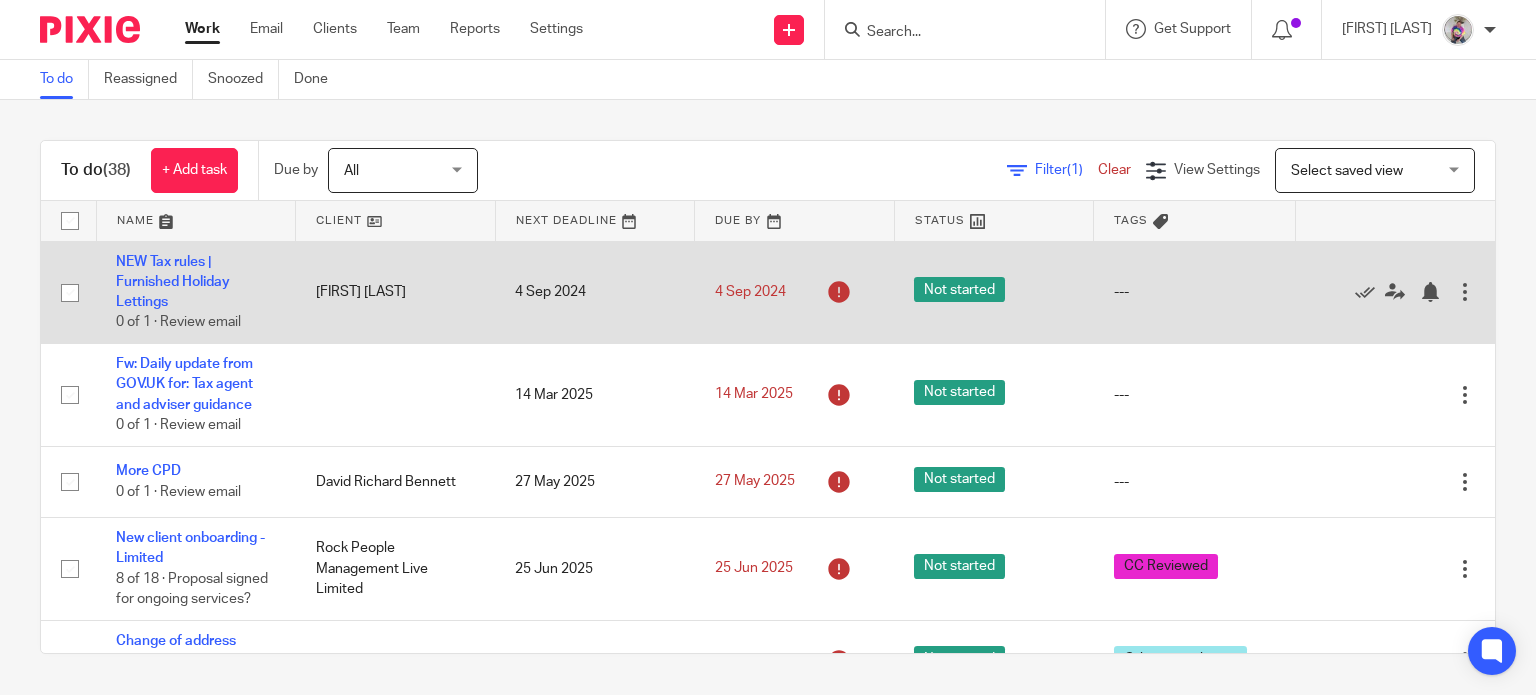 scroll, scrollTop: 0, scrollLeft: 0, axis: both 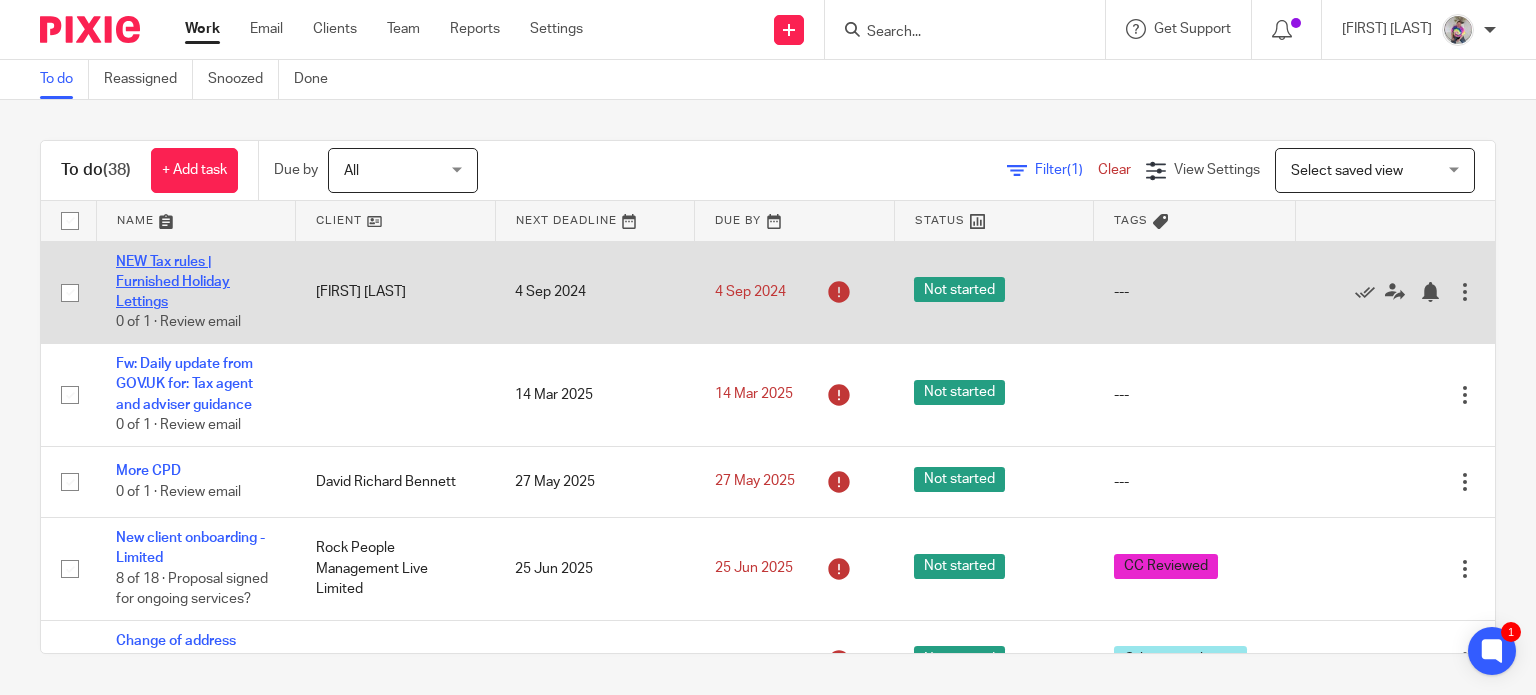 click on "NEW Tax rules | Furnished Holiday Lettings" at bounding box center (173, 282) 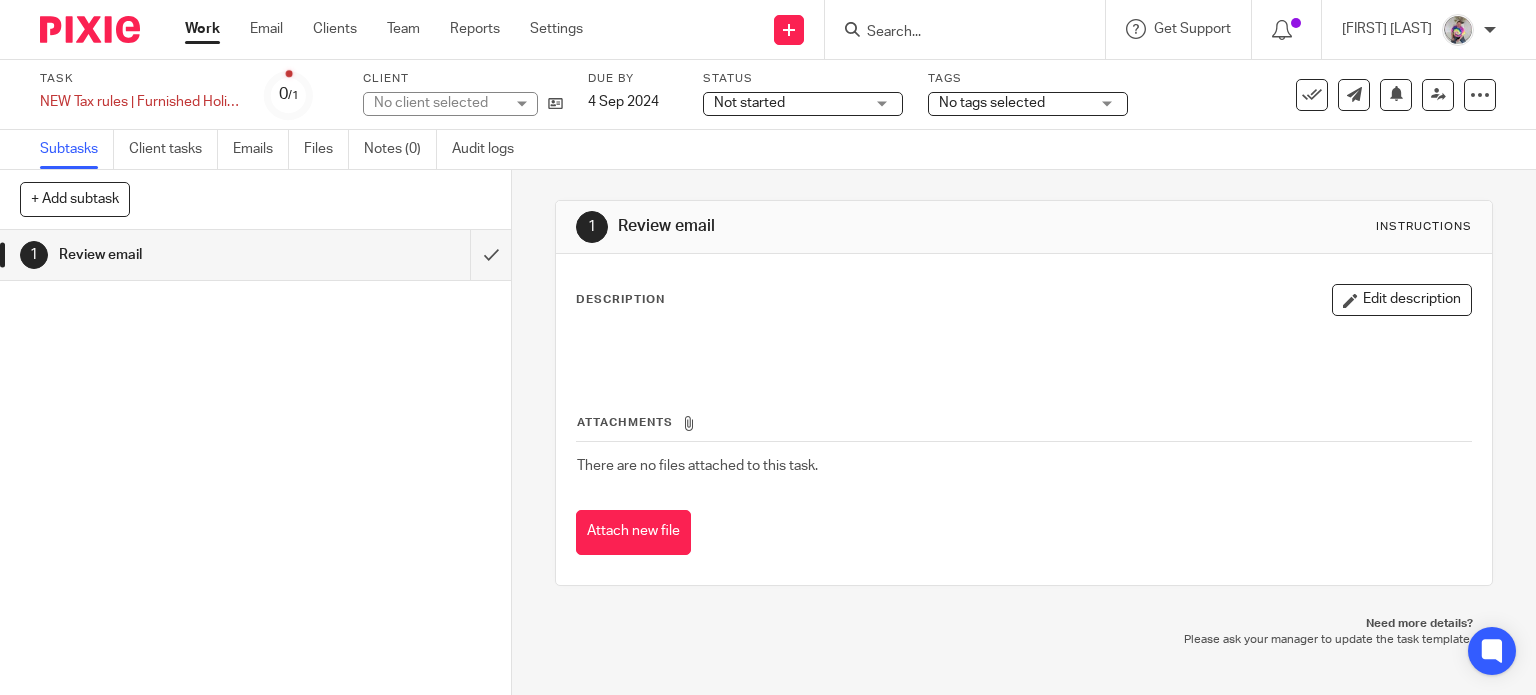 scroll, scrollTop: 0, scrollLeft: 0, axis: both 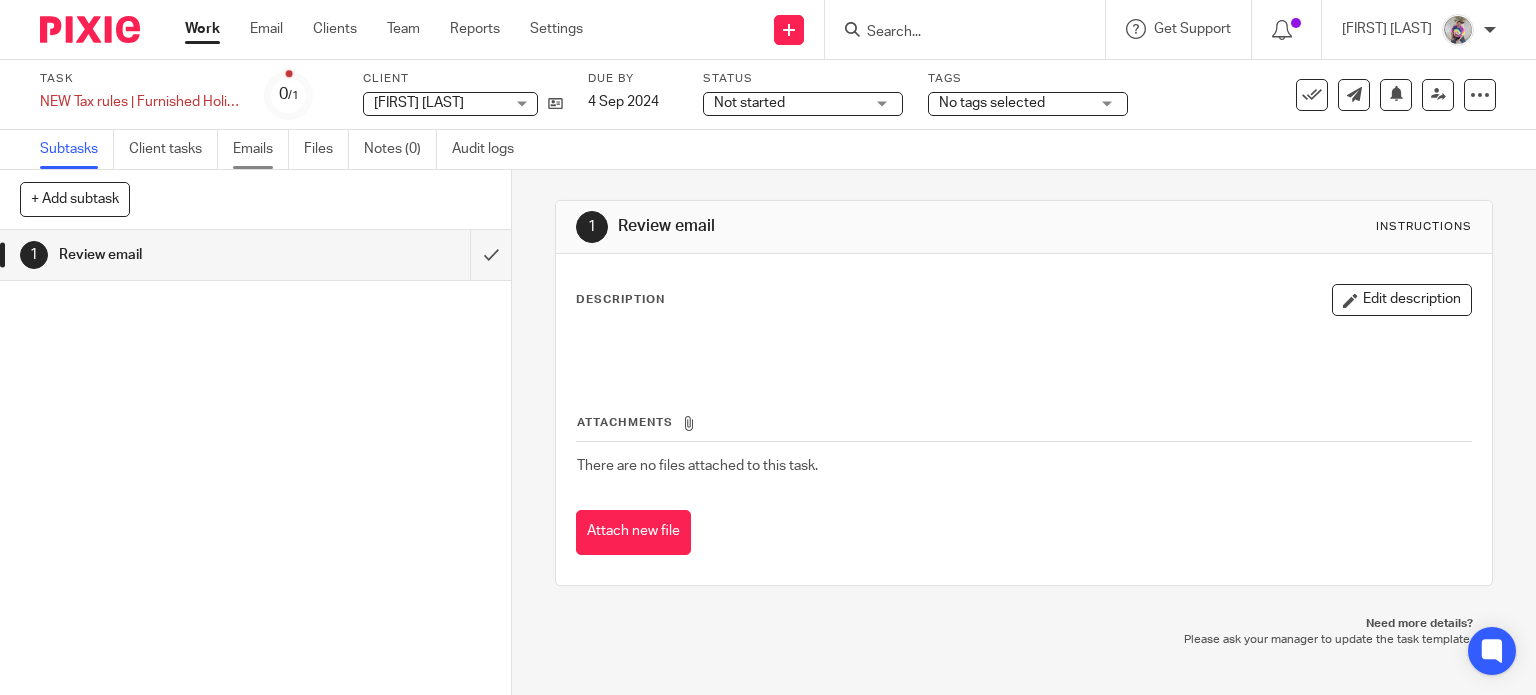 click on "Emails" at bounding box center (261, 149) 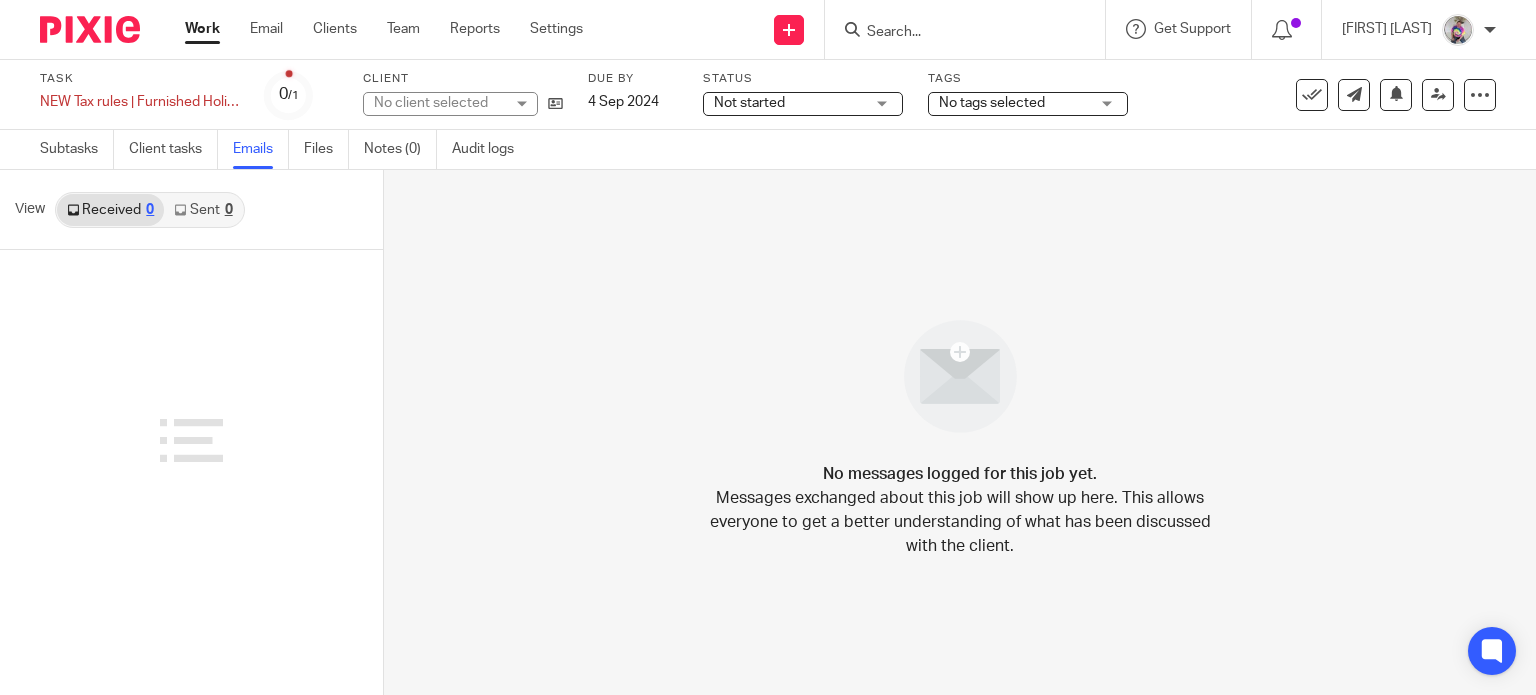 scroll, scrollTop: 0, scrollLeft: 0, axis: both 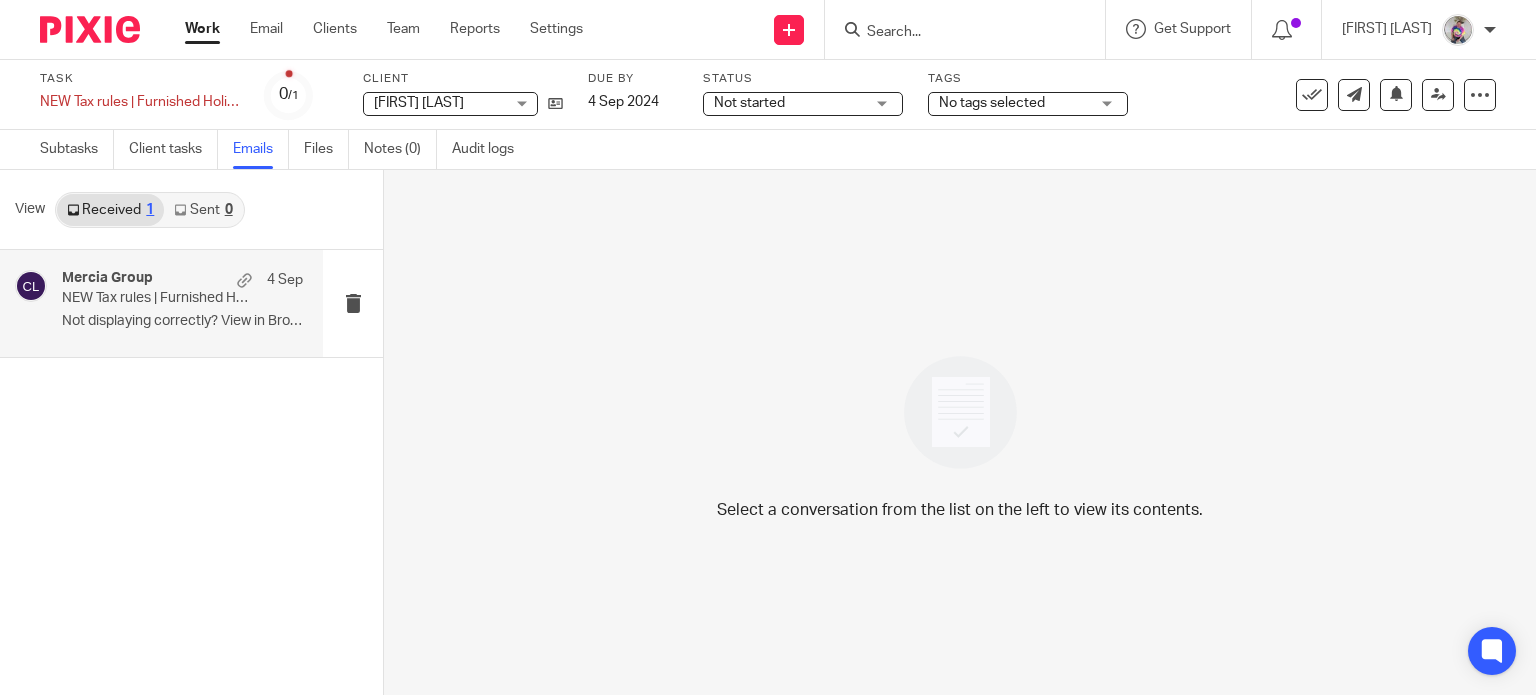 click on "NEW Tax rules | Furnished Holiday Lettings" at bounding box center (158, 298) 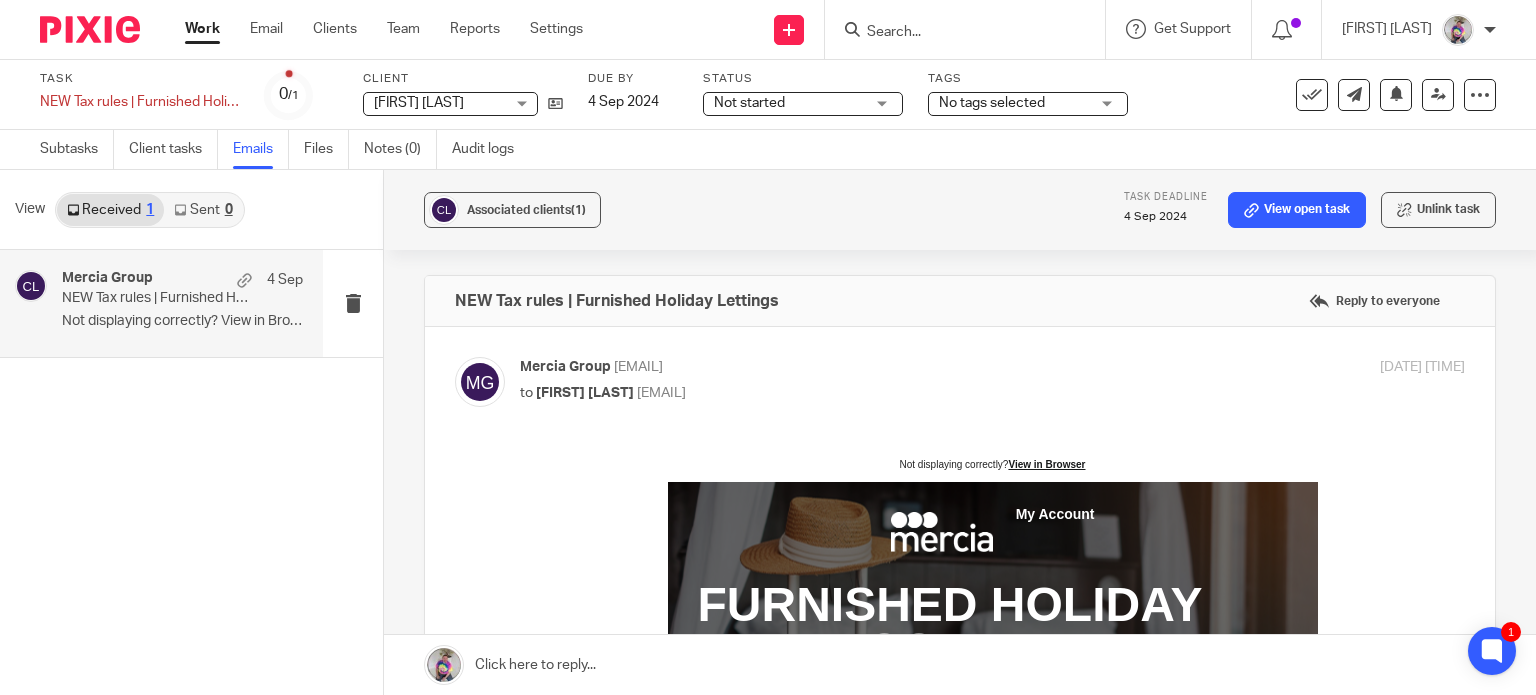 scroll, scrollTop: 0, scrollLeft: 0, axis: both 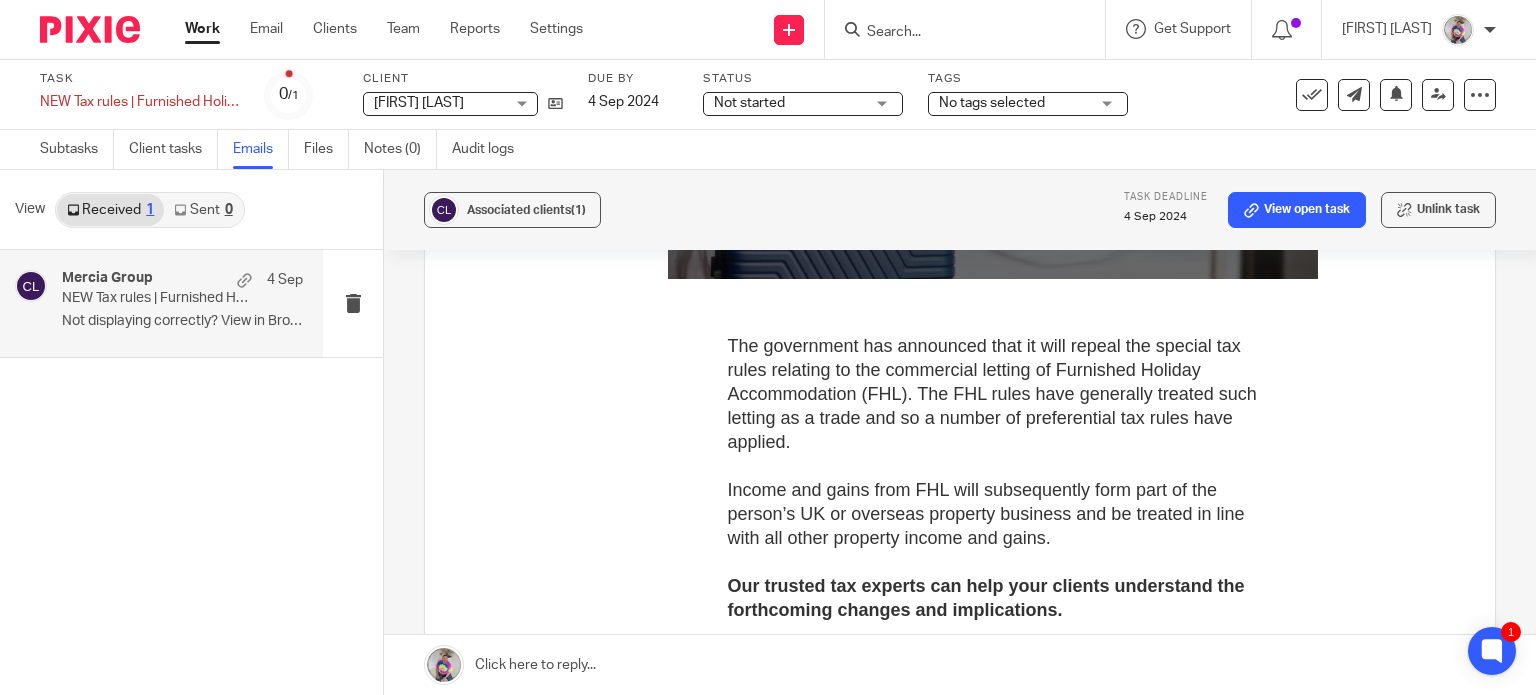 click on "Not displaying correctly? View in Browser My Account Furnished Holiday Lettings Forthcoming changes to the tax rules Discover more The government has announced that it will repeal the special tax rules relating to the commercial letting of Furnished Holiday Accommodation (FHL). The FHL rules have generally treated such letting as a trade and so a number of preferential tax rules have applied. Income and gains from FHL will subsequently form part of the person’s UK or overseas property business and be treated in line with all other property income and gains. Our trusted tax experts can help your clients understand the forthcoming changes and implications. Information for you and your clients A tax article for your clients Our latest tax article reviews the key amendments and main consequences for your clients when it comes to tax. Ease concerns and pre-empt the questions you're likely to face with easy-to-understand tax content you can send to your clients. Order now A tax update for you" at bounding box center [992, 1111] 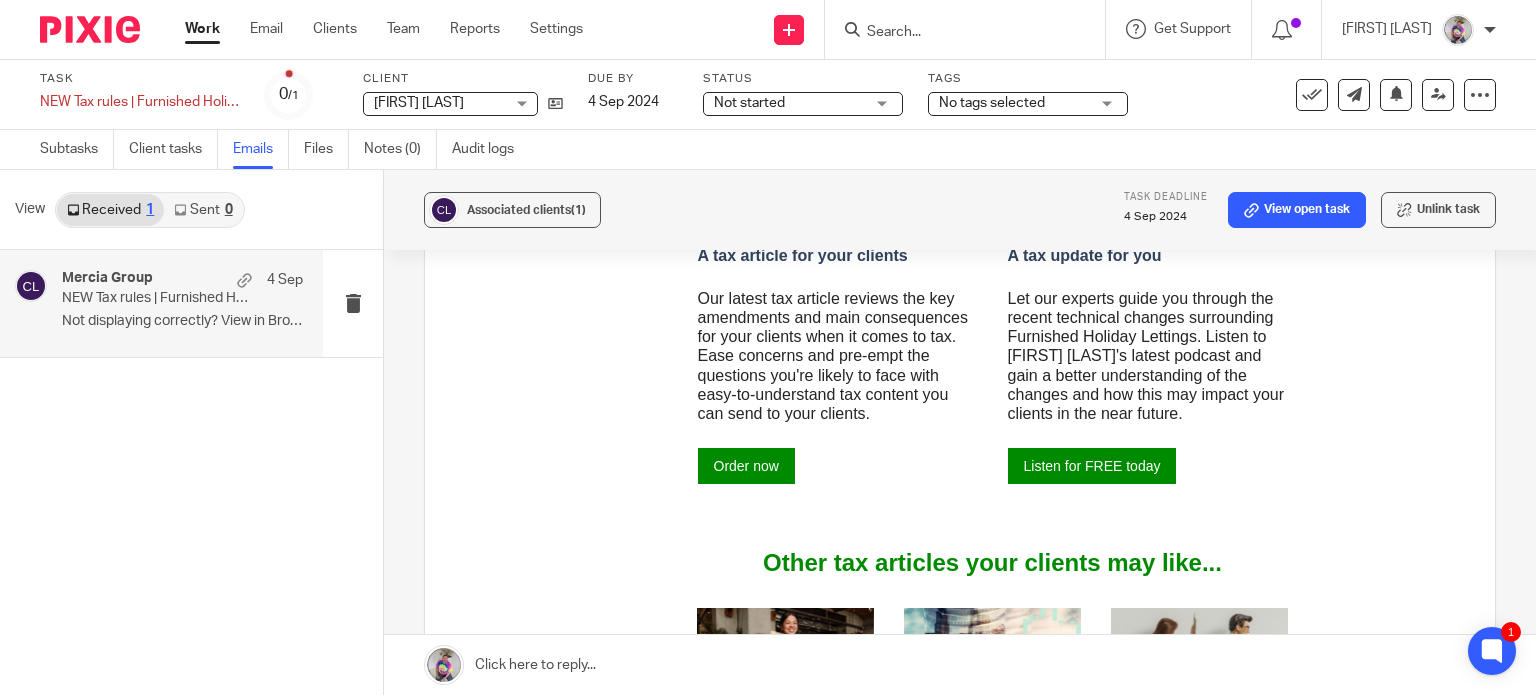 scroll, scrollTop: 1188, scrollLeft: 0, axis: vertical 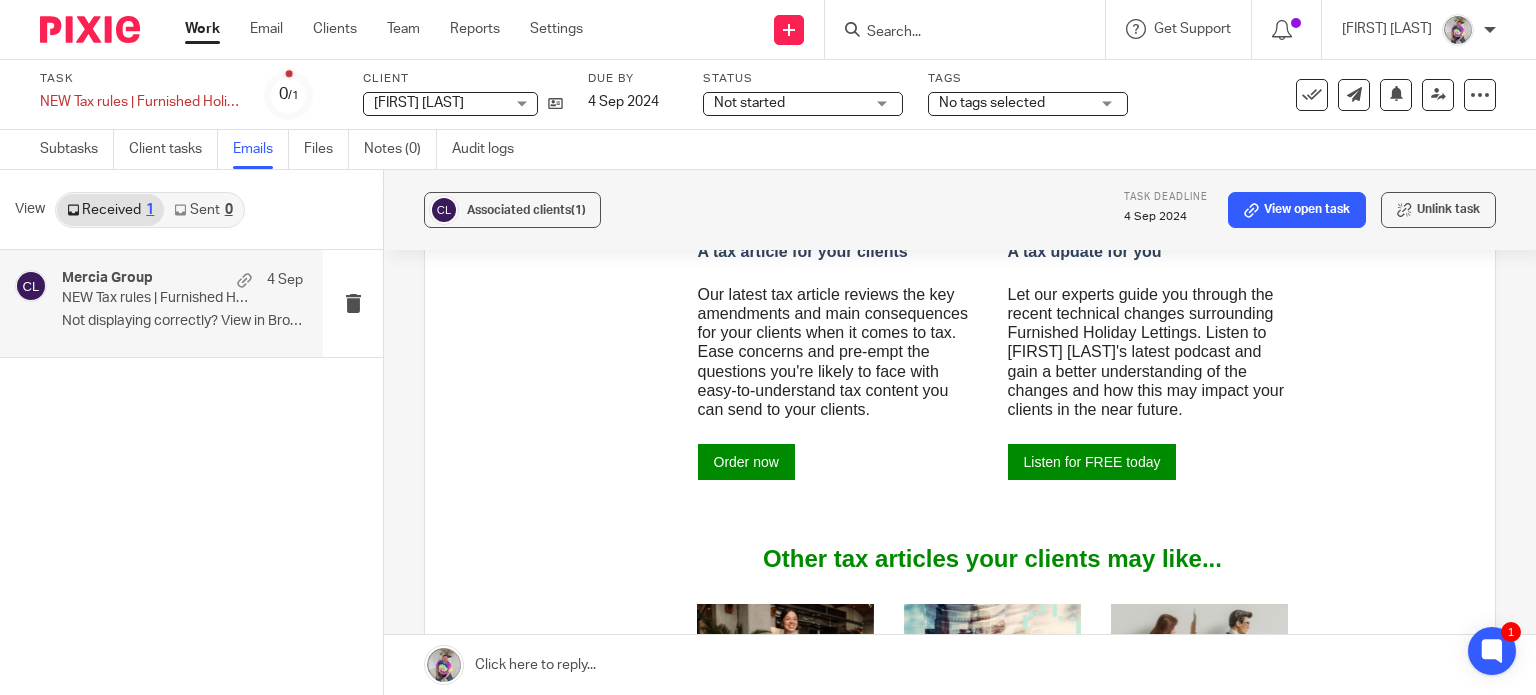 click on "Listen for FREE today" at bounding box center (1092, 462) 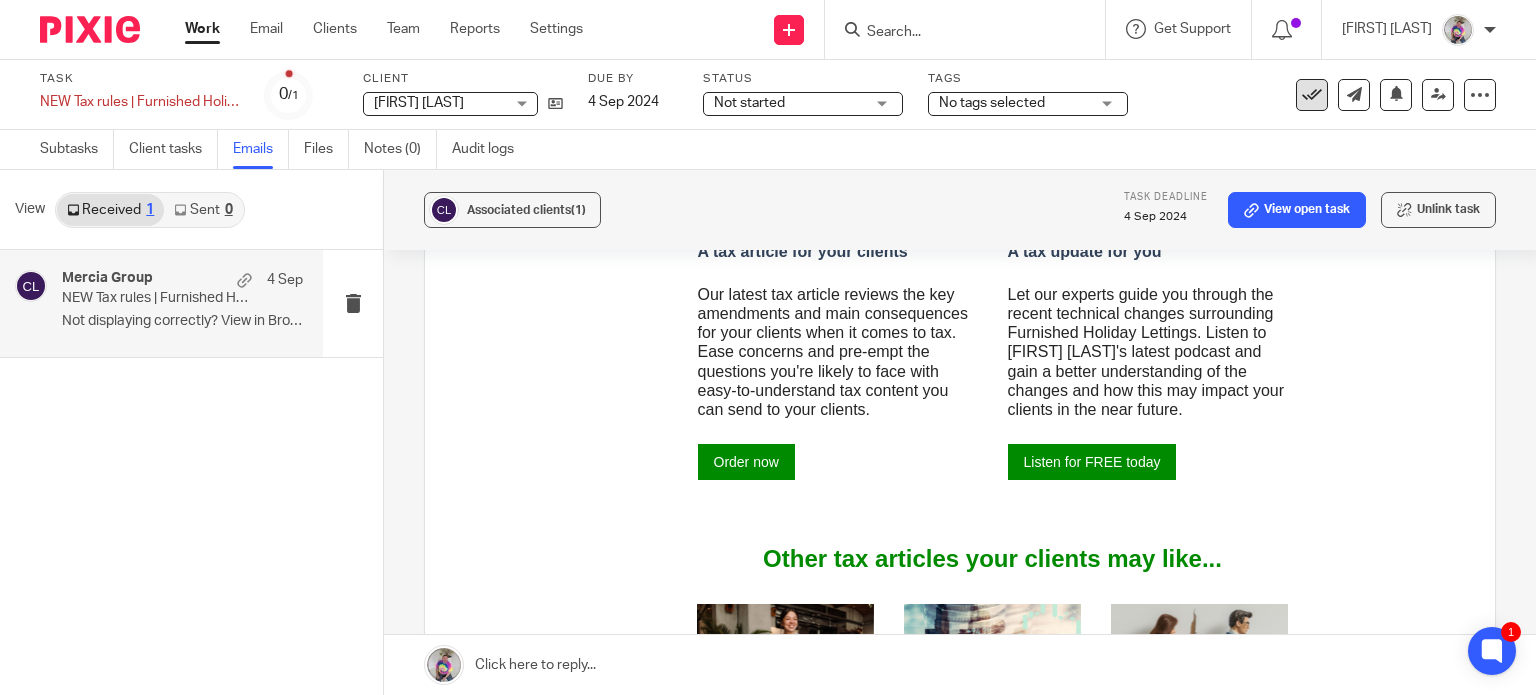 click at bounding box center (1312, 95) 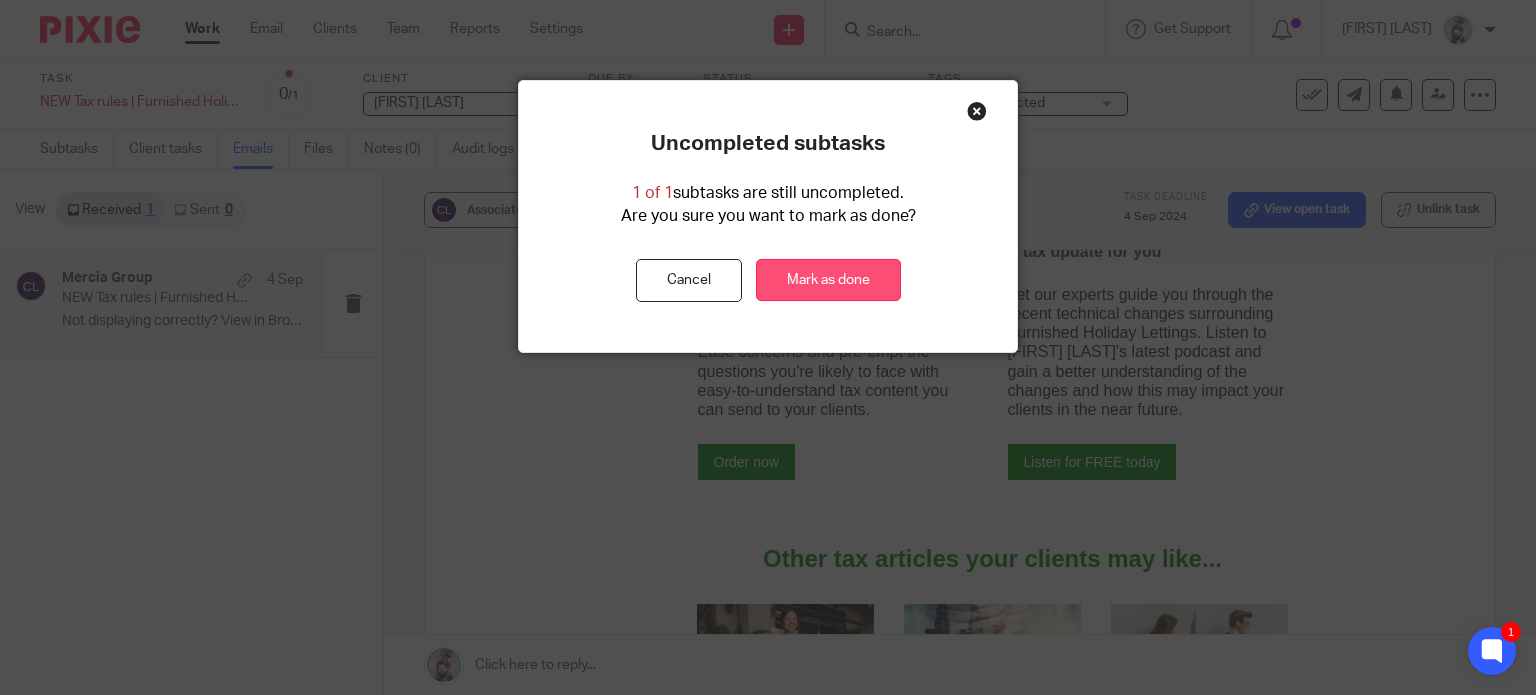 click on "Mark as done" at bounding box center [828, 280] 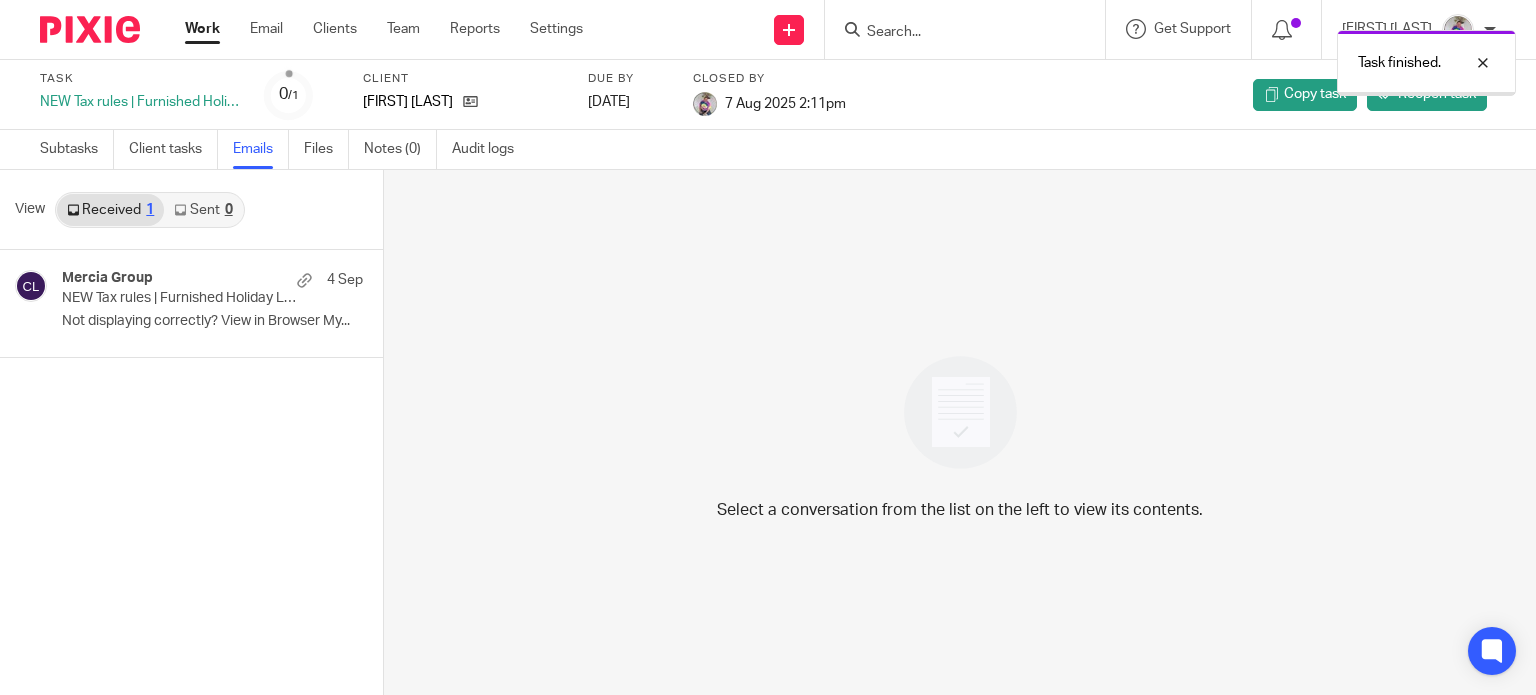 scroll, scrollTop: 0, scrollLeft: 0, axis: both 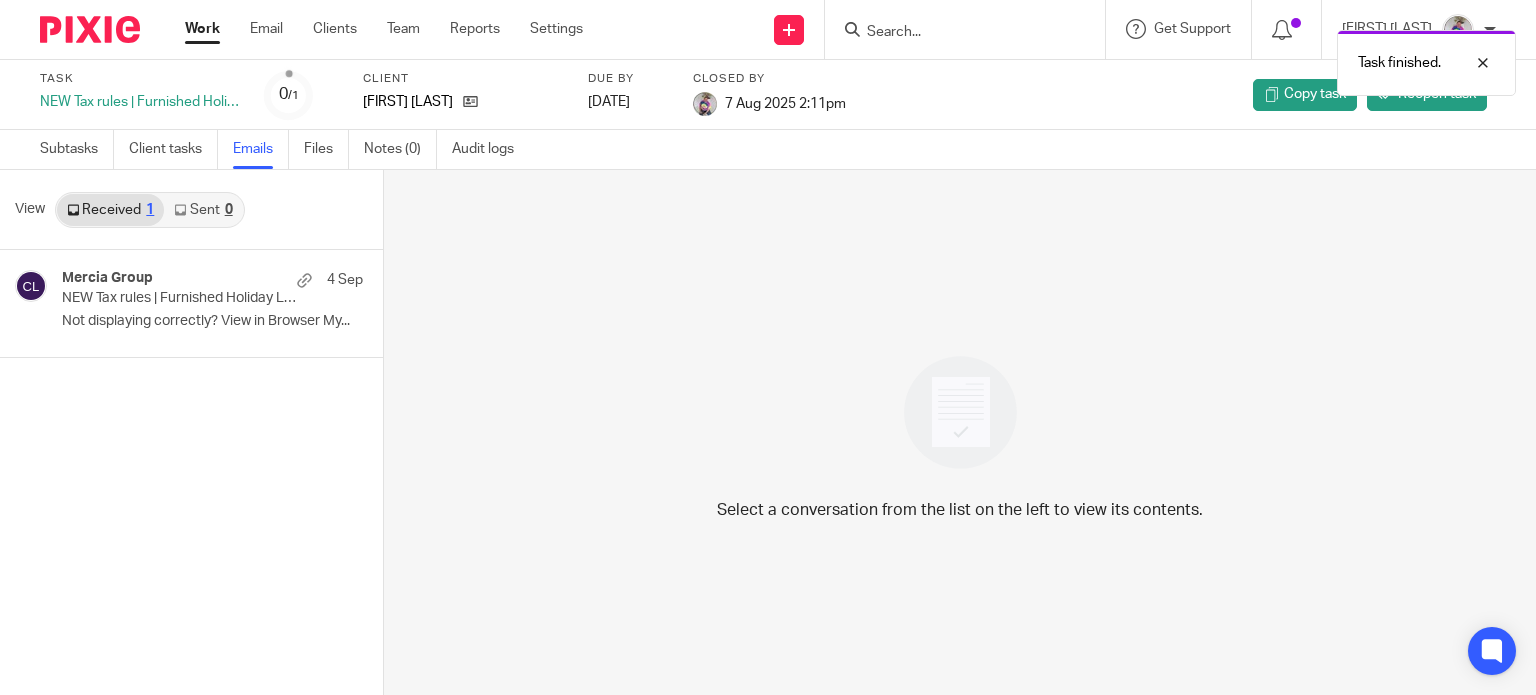 click on "Work" at bounding box center [202, 29] 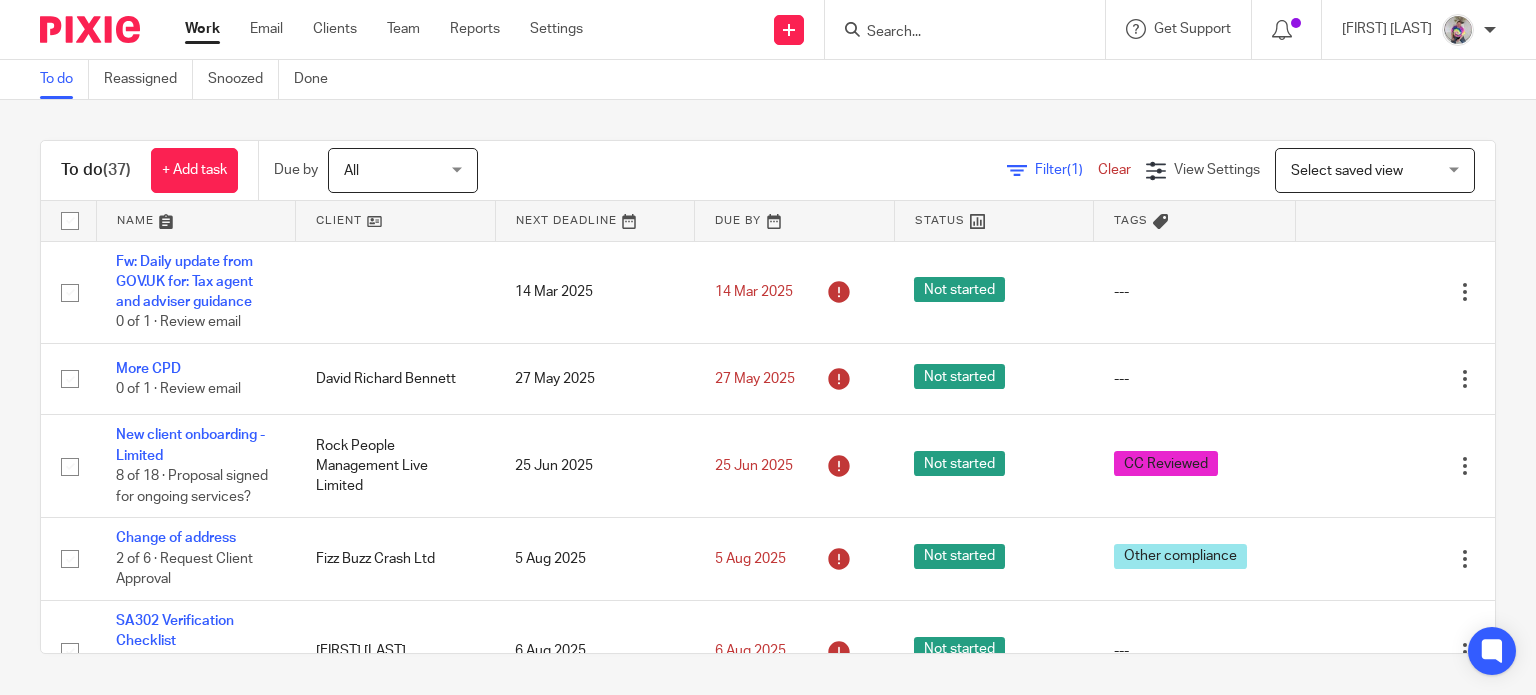 scroll, scrollTop: 0, scrollLeft: 0, axis: both 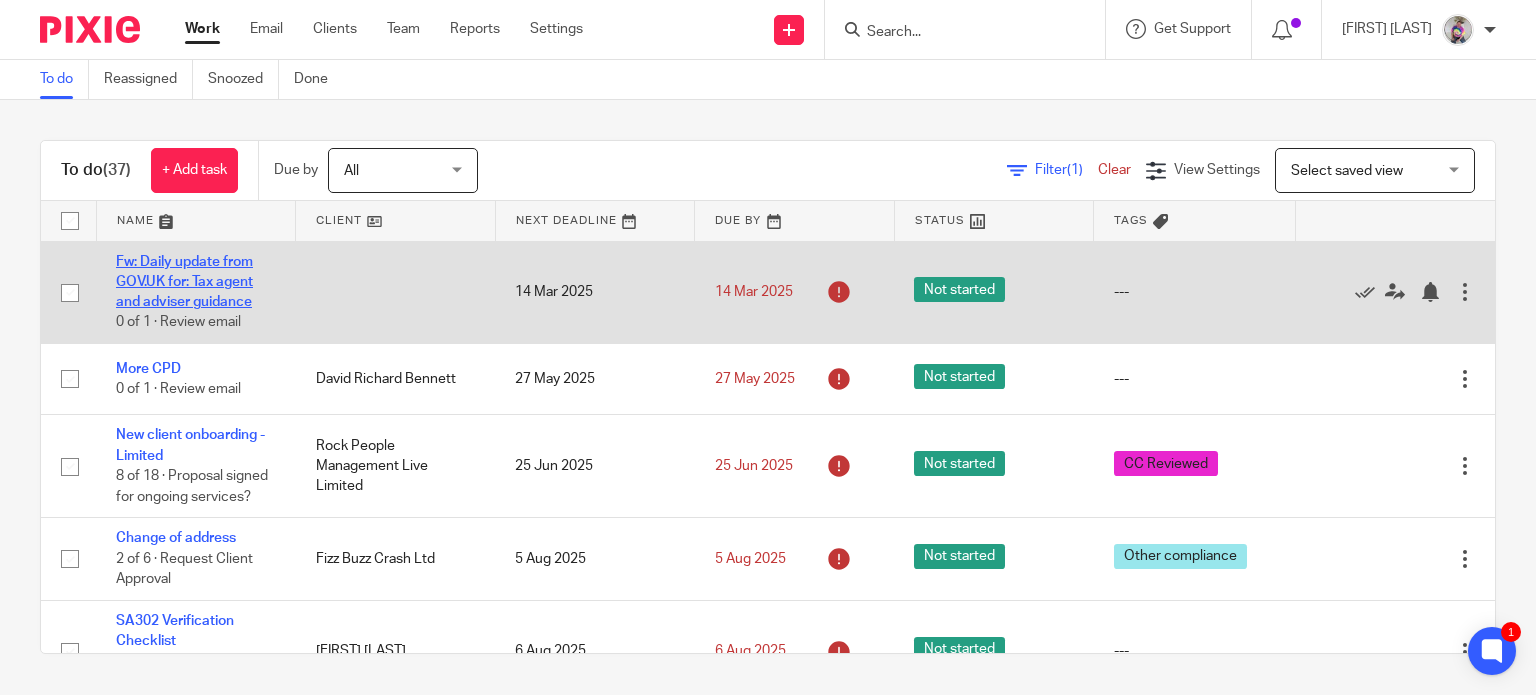 click on "Fw: Daily update from GOV.UK for: Tax agent and adviser guidance" 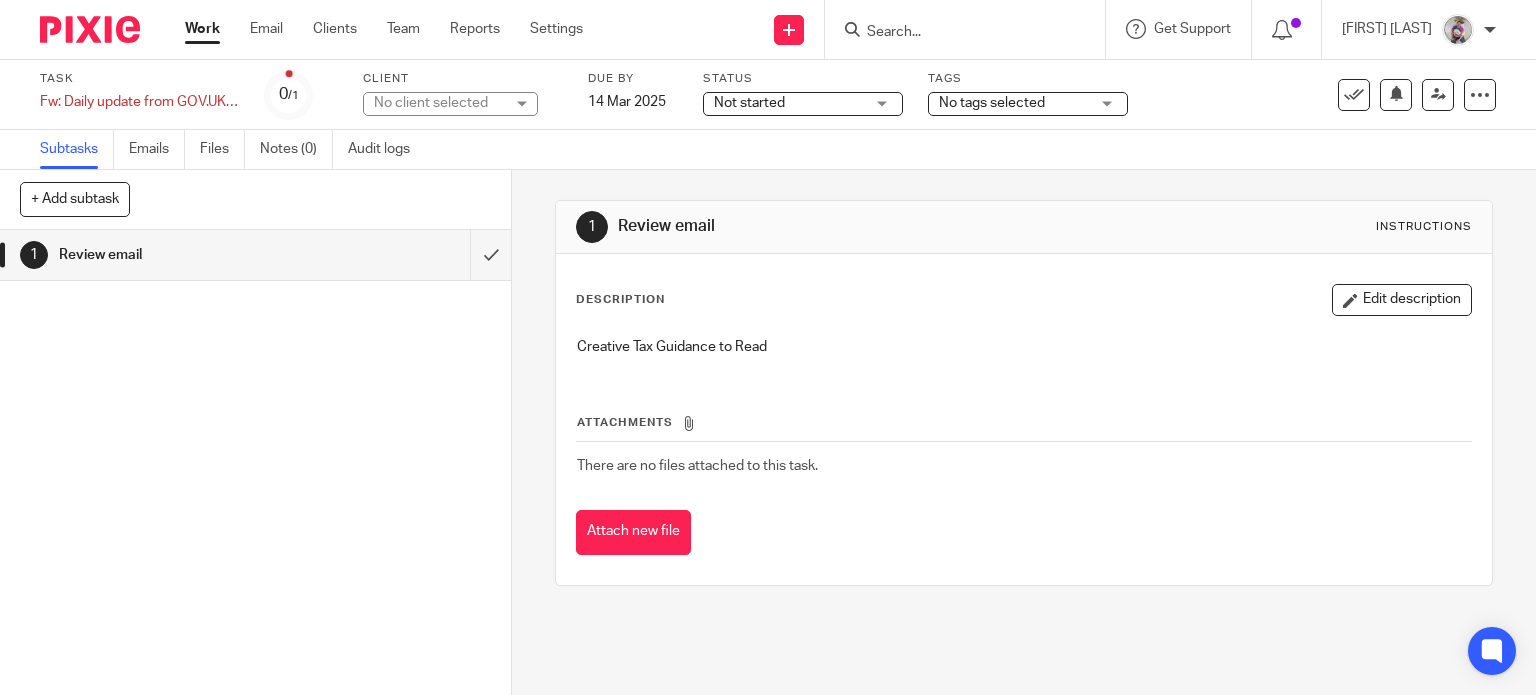 scroll, scrollTop: 0, scrollLeft: 0, axis: both 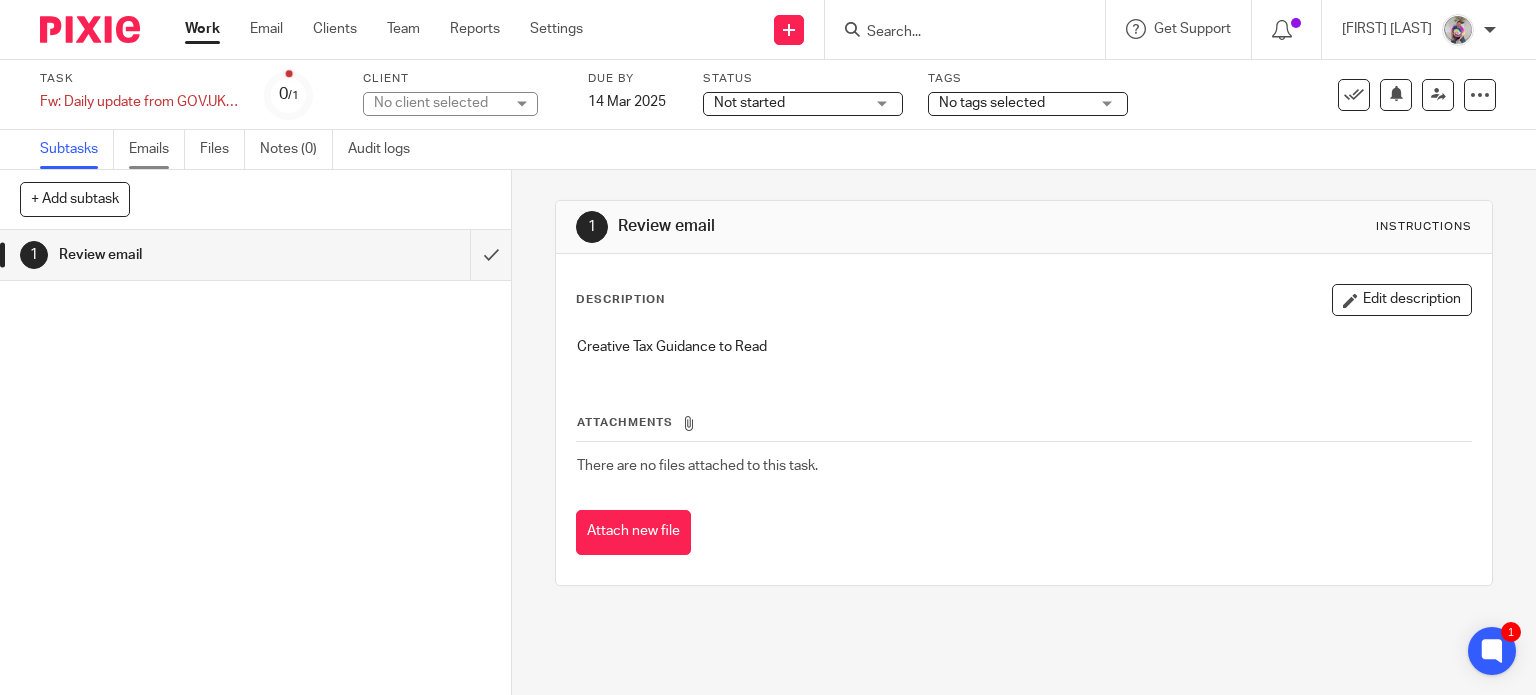 click on "Emails" at bounding box center (157, 149) 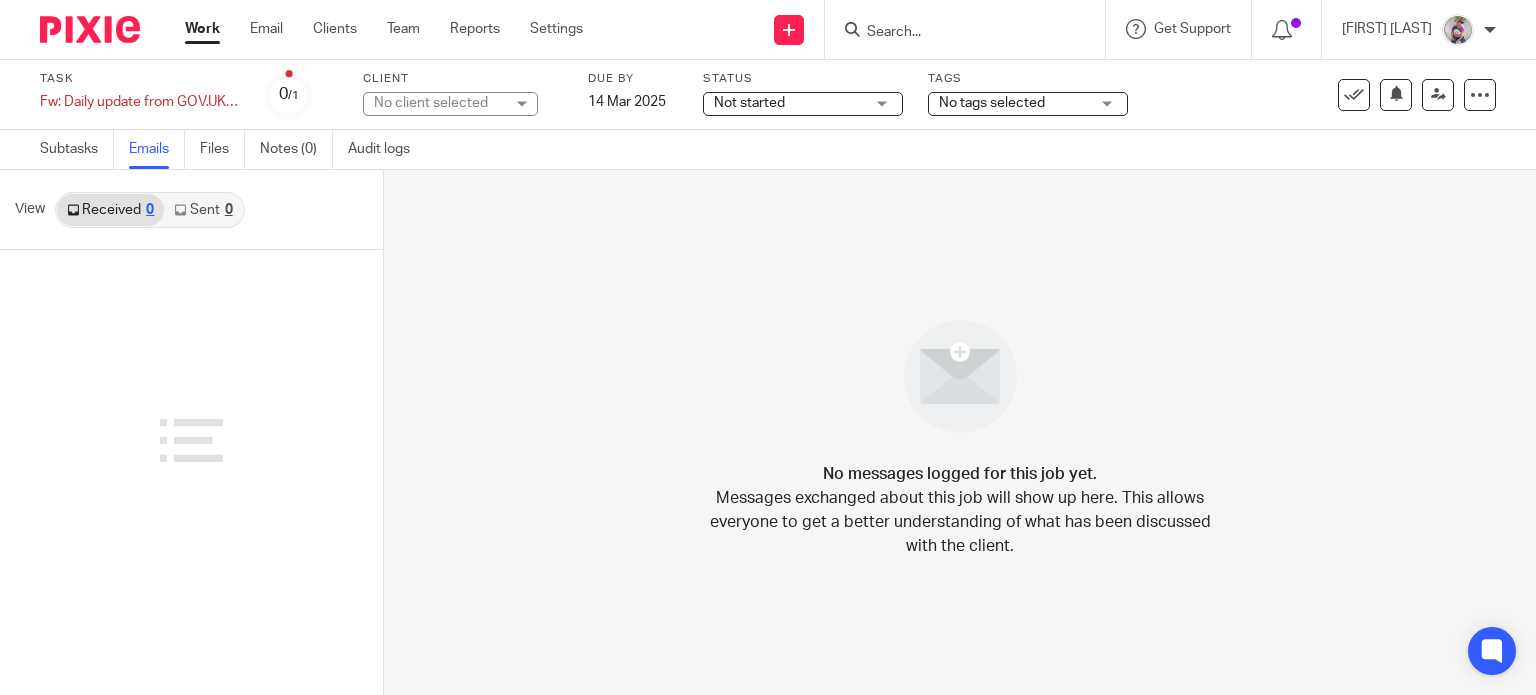 scroll, scrollTop: 0, scrollLeft: 0, axis: both 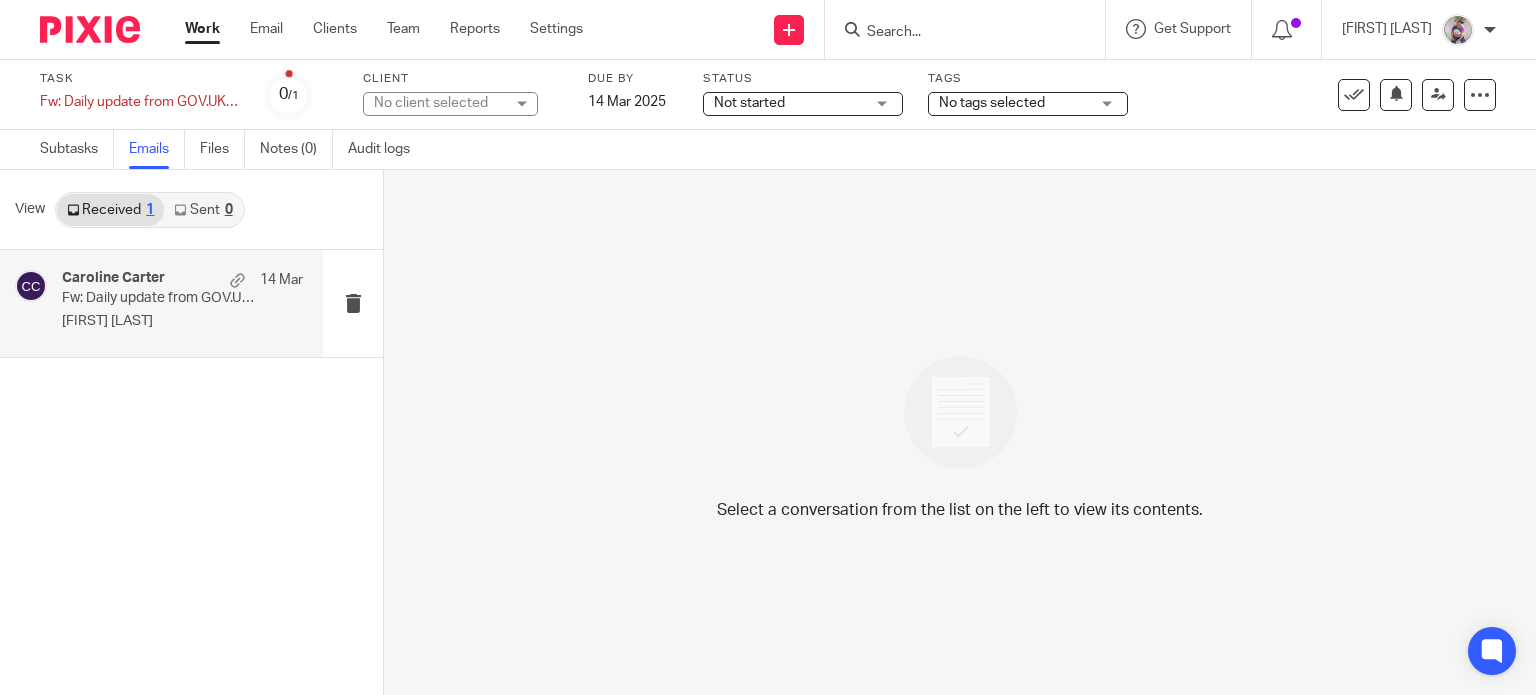 click on "Fw: Daily update from GOV.UK for: Tax agent and adviser guidance" at bounding box center [158, 298] 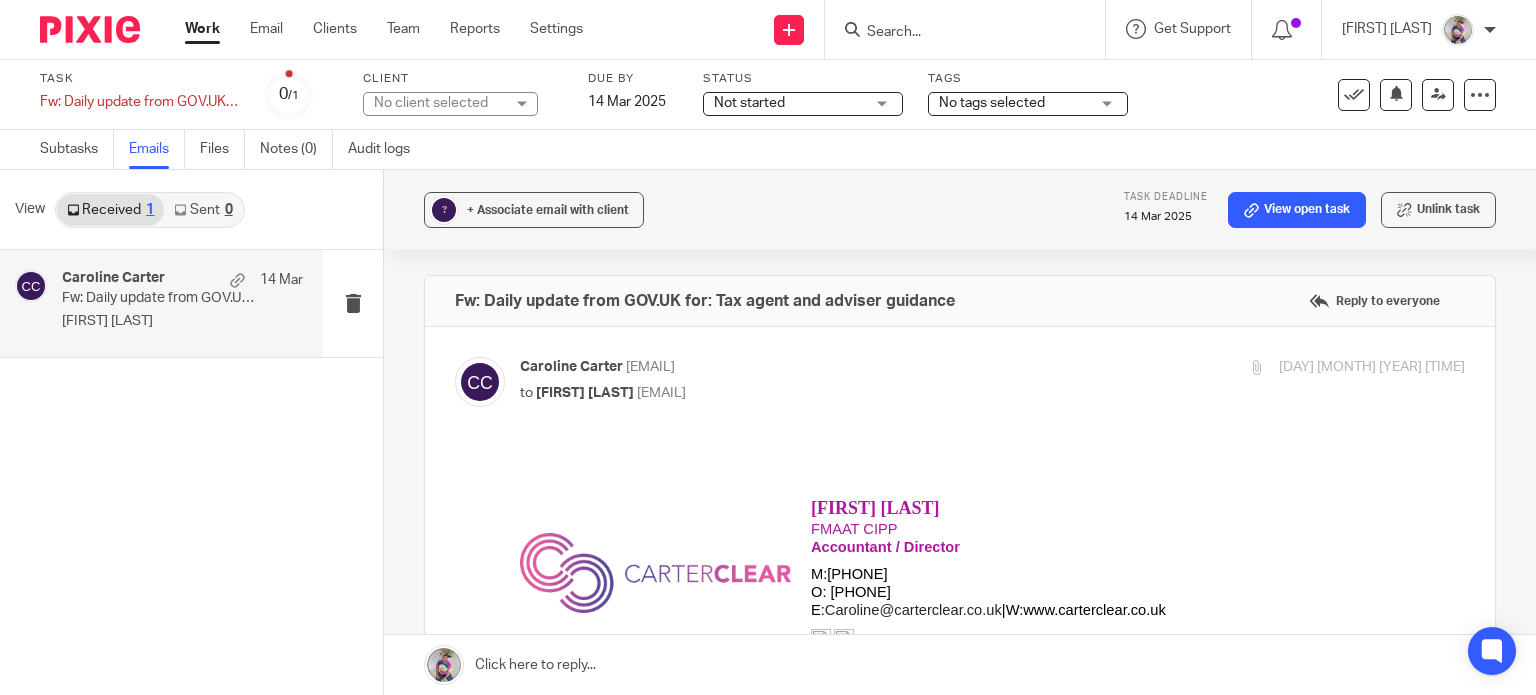 scroll, scrollTop: 0, scrollLeft: 0, axis: both 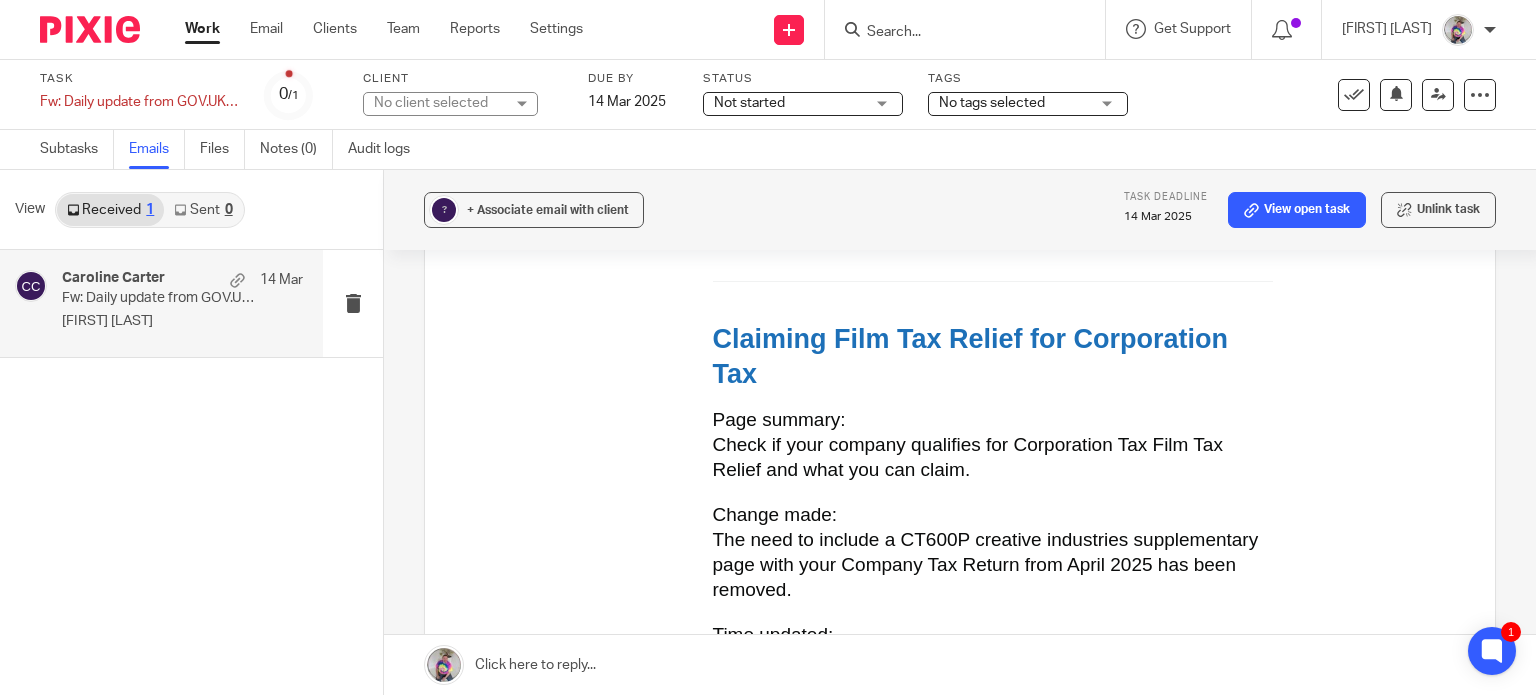 click on "Work" at bounding box center (202, 29) 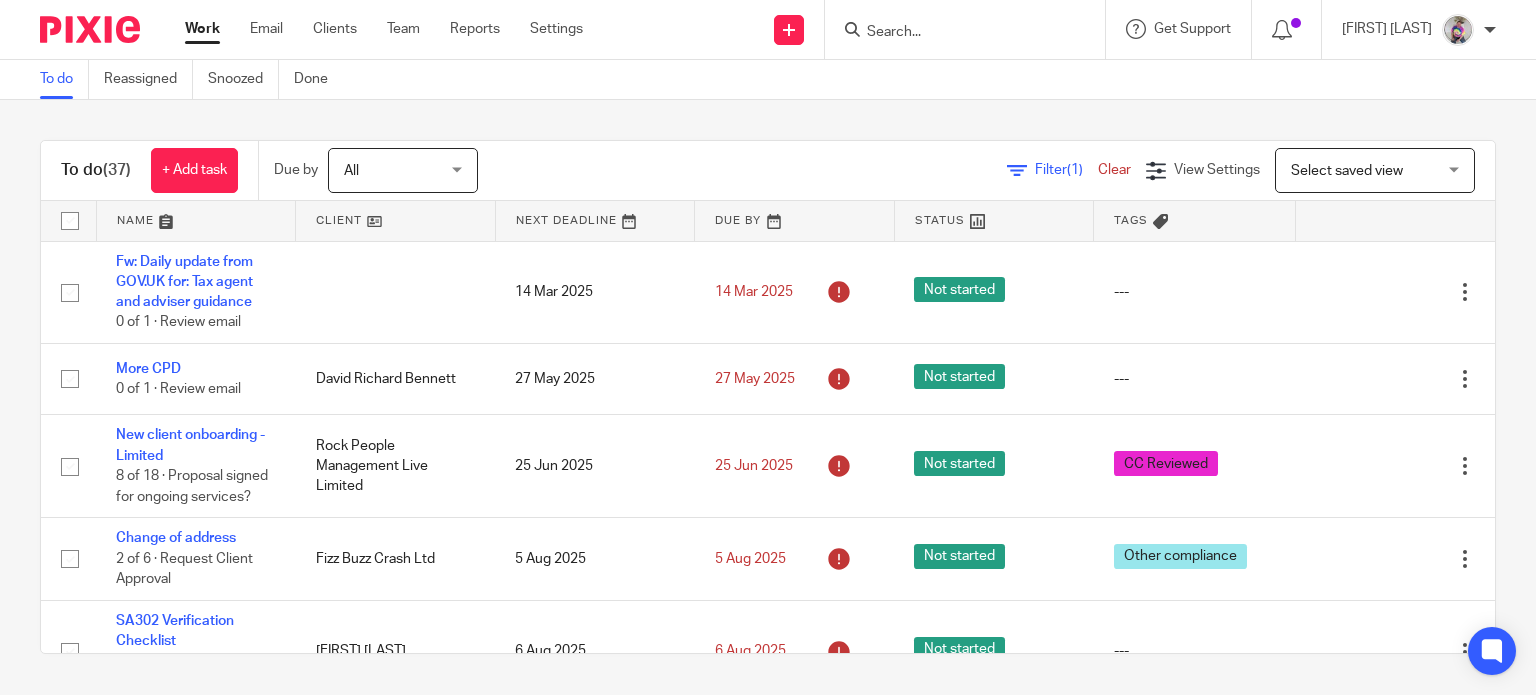 scroll, scrollTop: 0, scrollLeft: 0, axis: both 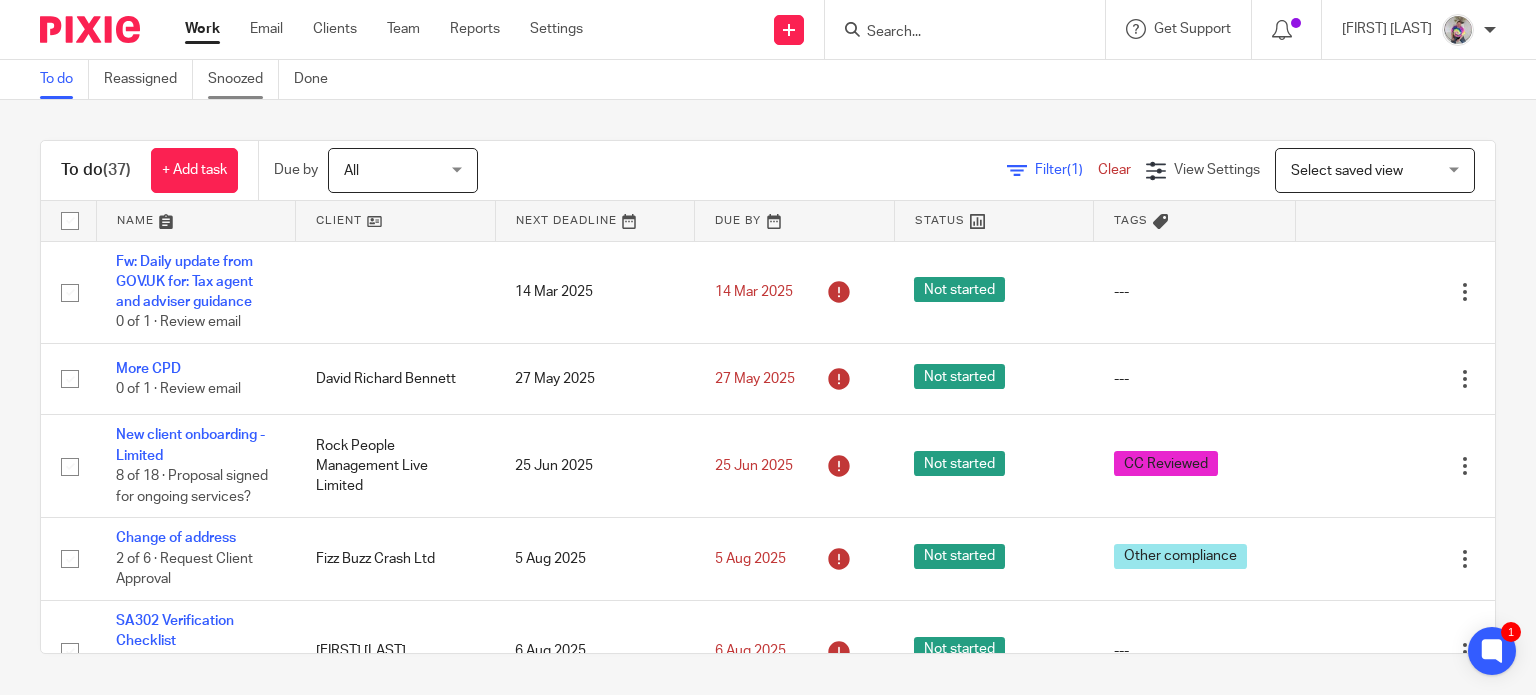 click on "Snoozed" at bounding box center [243, 79] 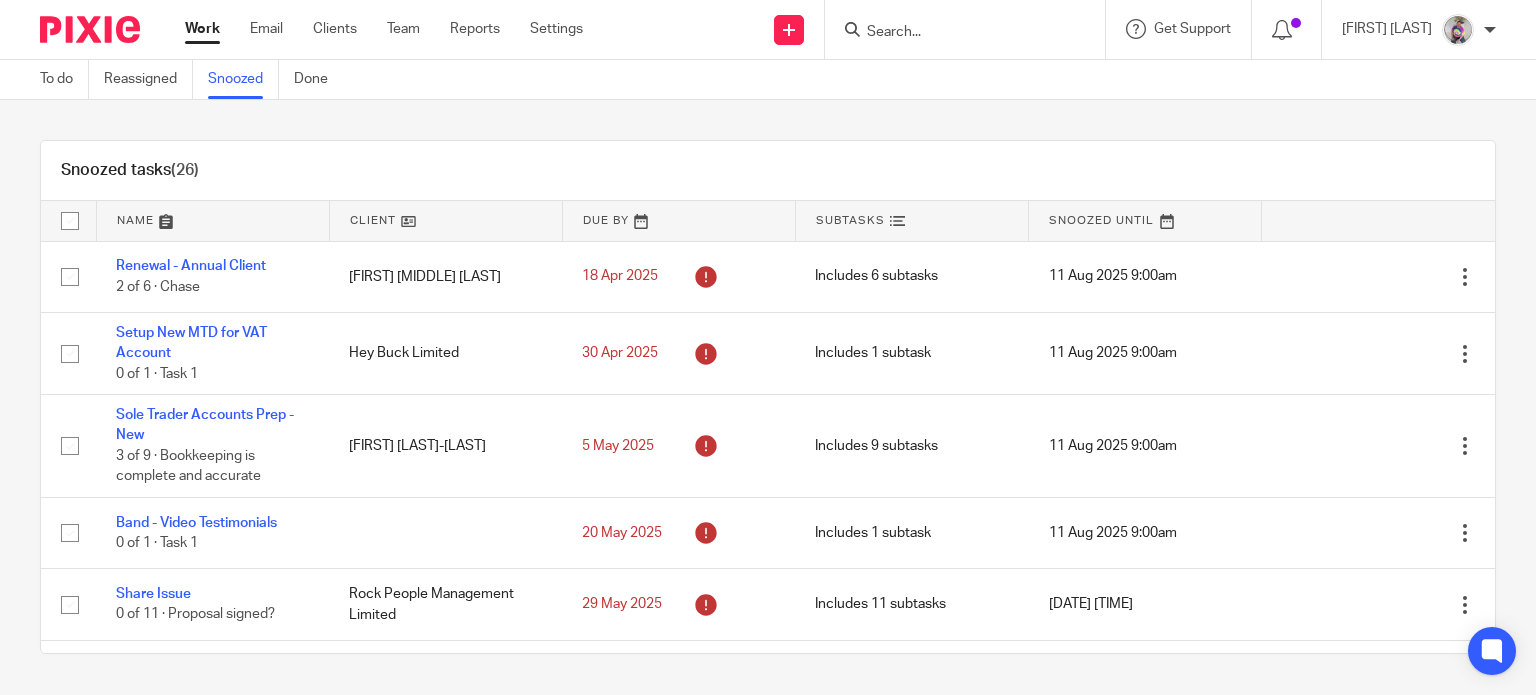 scroll, scrollTop: 0, scrollLeft: 0, axis: both 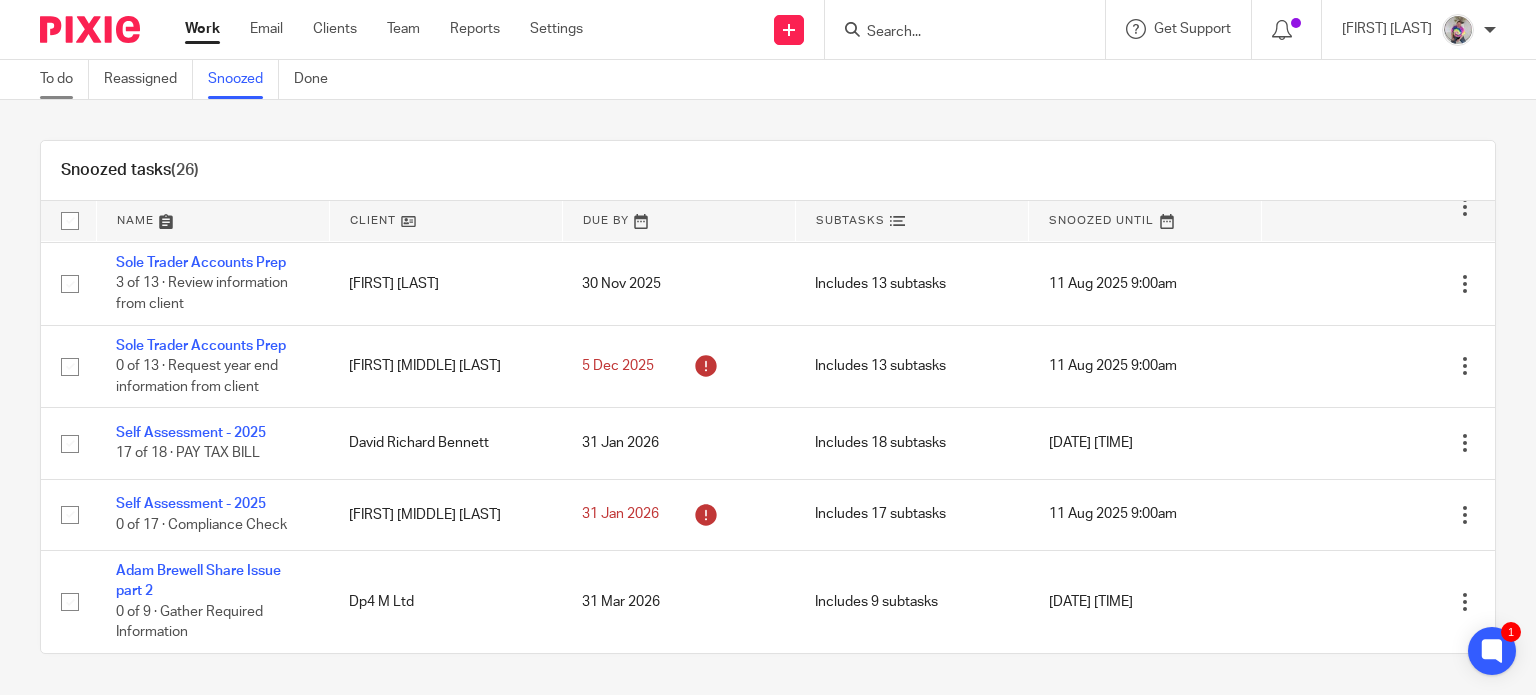 click on "To do" at bounding box center (64, 79) 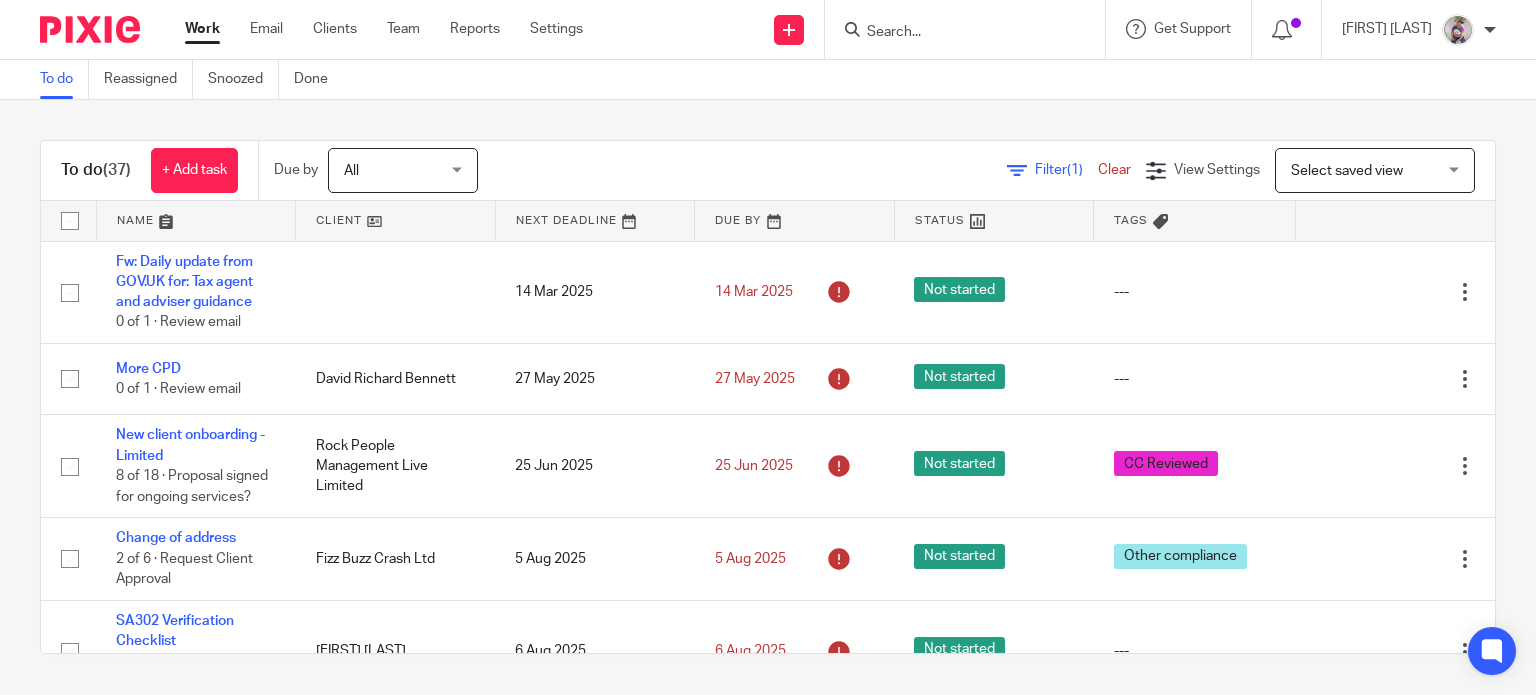scroll, scrollTop: 0, scrollLeft: 0, axis: both 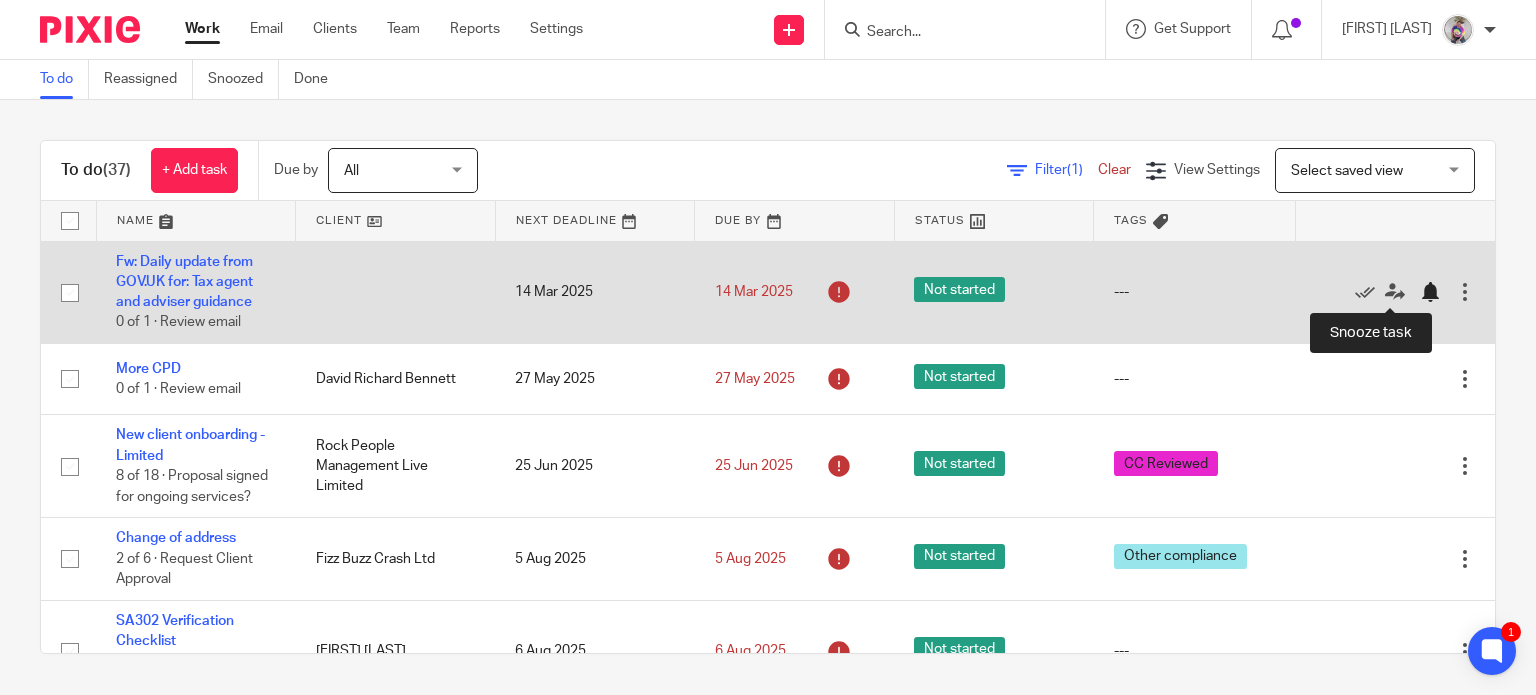 click 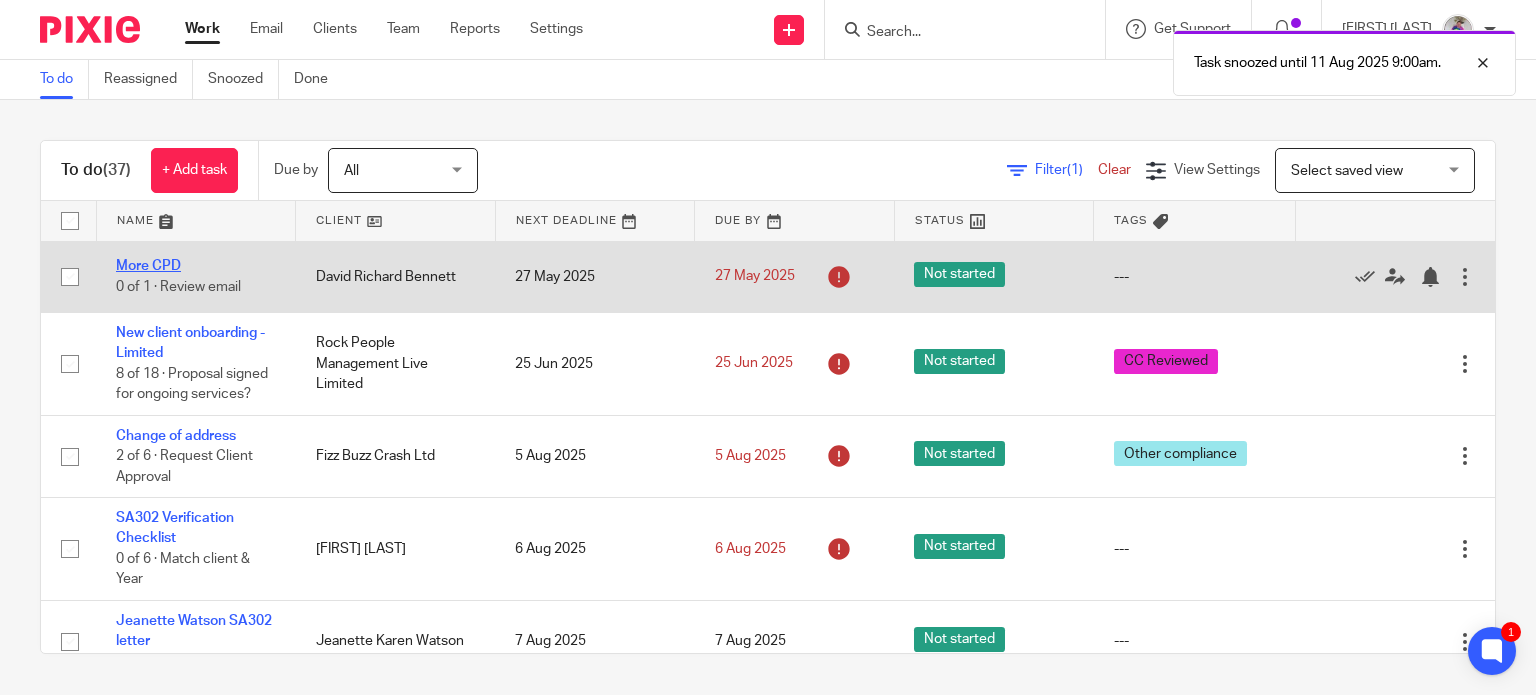 click on "More CPD" 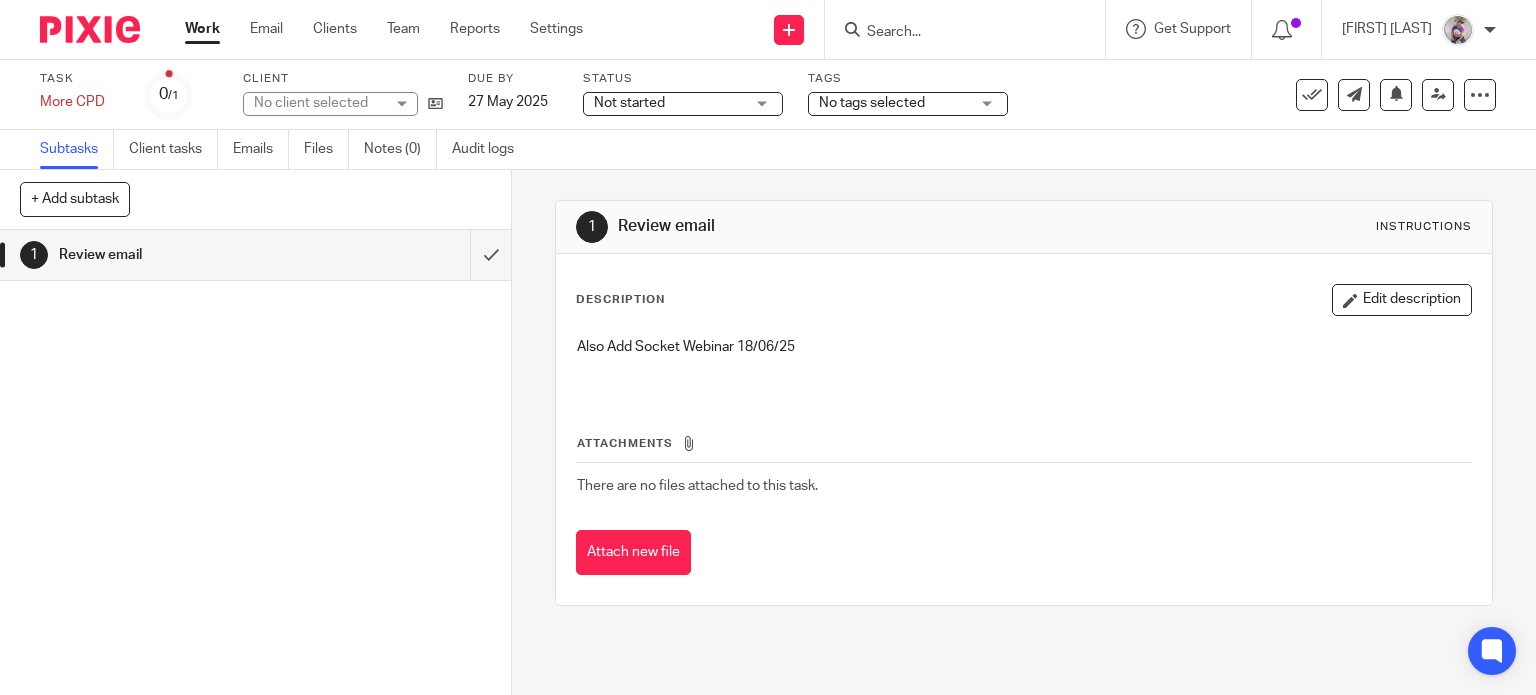 scroll, scrollTop: 0, scrollLeft: 0, axis: both 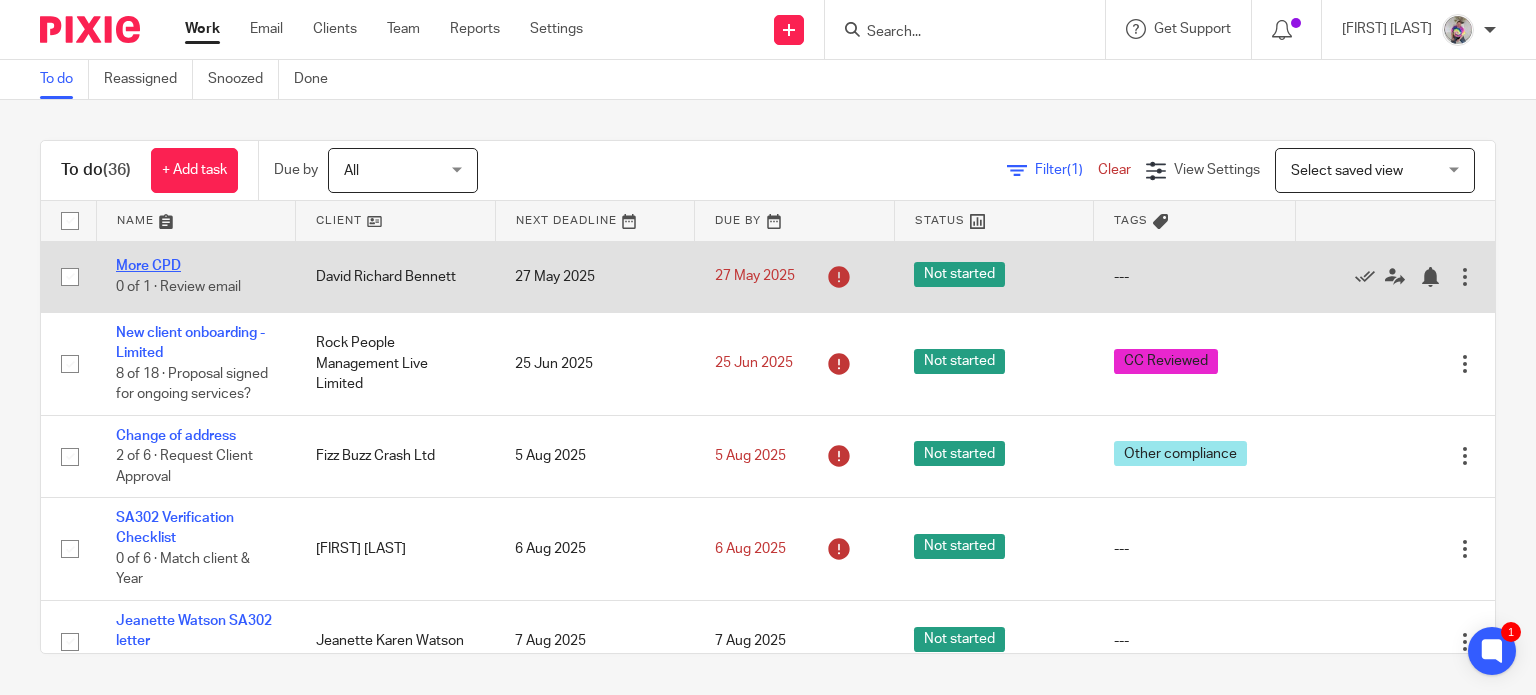 click on "More CPD" at bounding box center (148, 266) 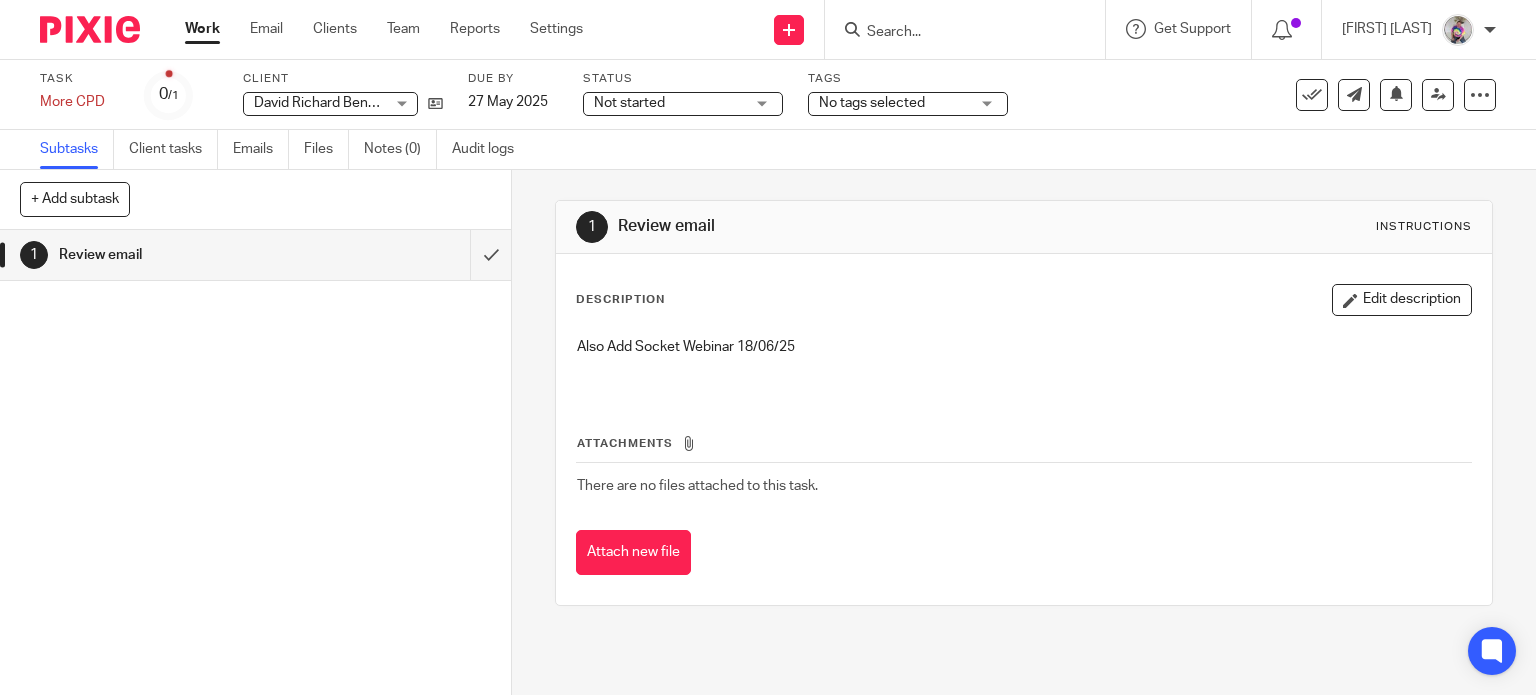 scroll, scrollTop: 0, scrollLeft: 0, axis: both 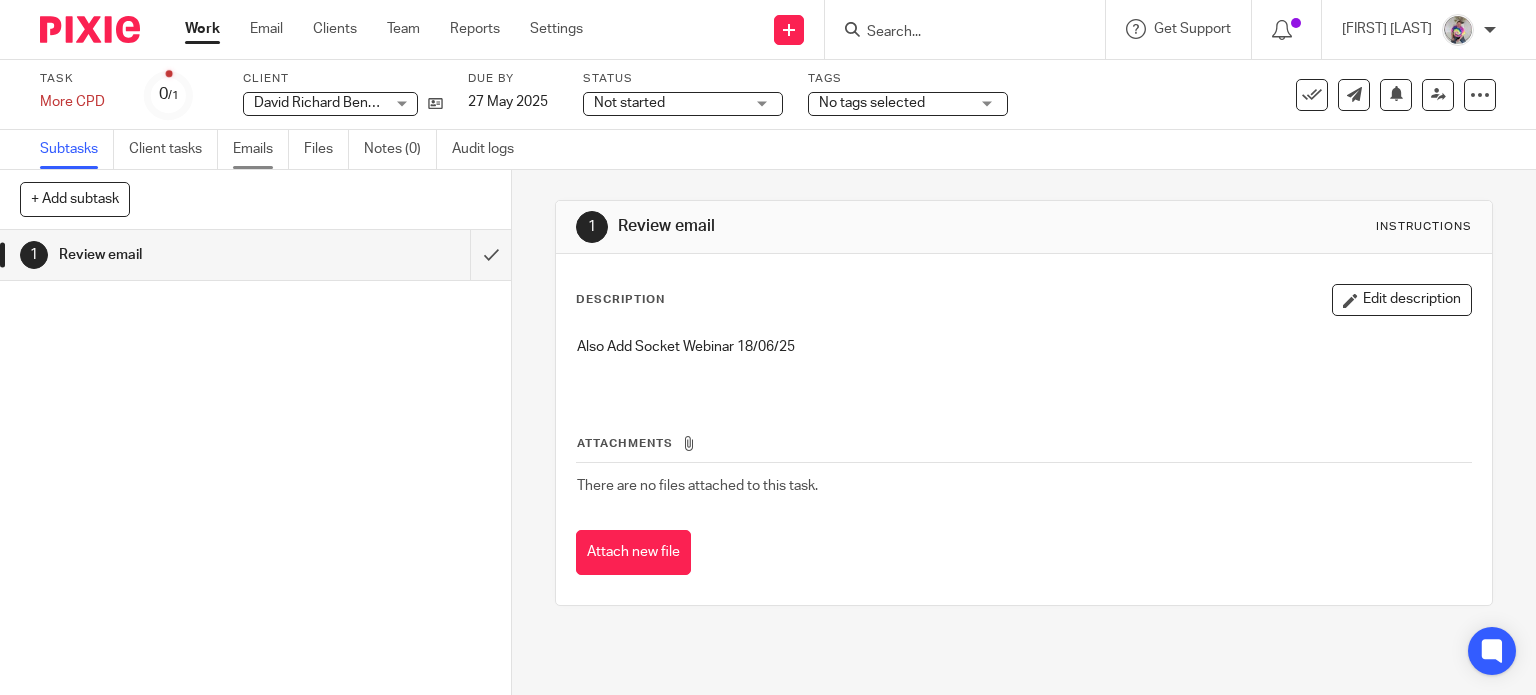 click on "Emails" at bounding box center [261, 149] 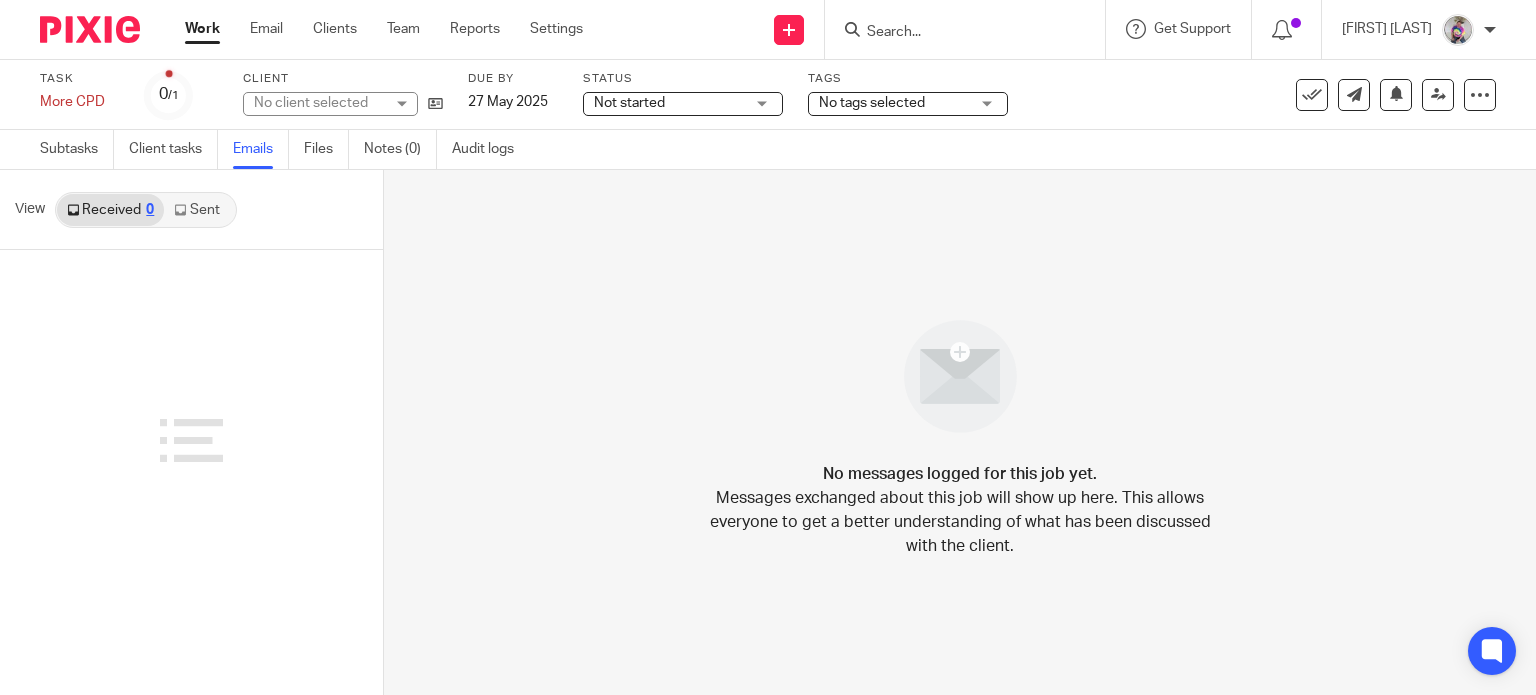 scroll, scrollTop: 0, scrollLeft: 0, axis: both 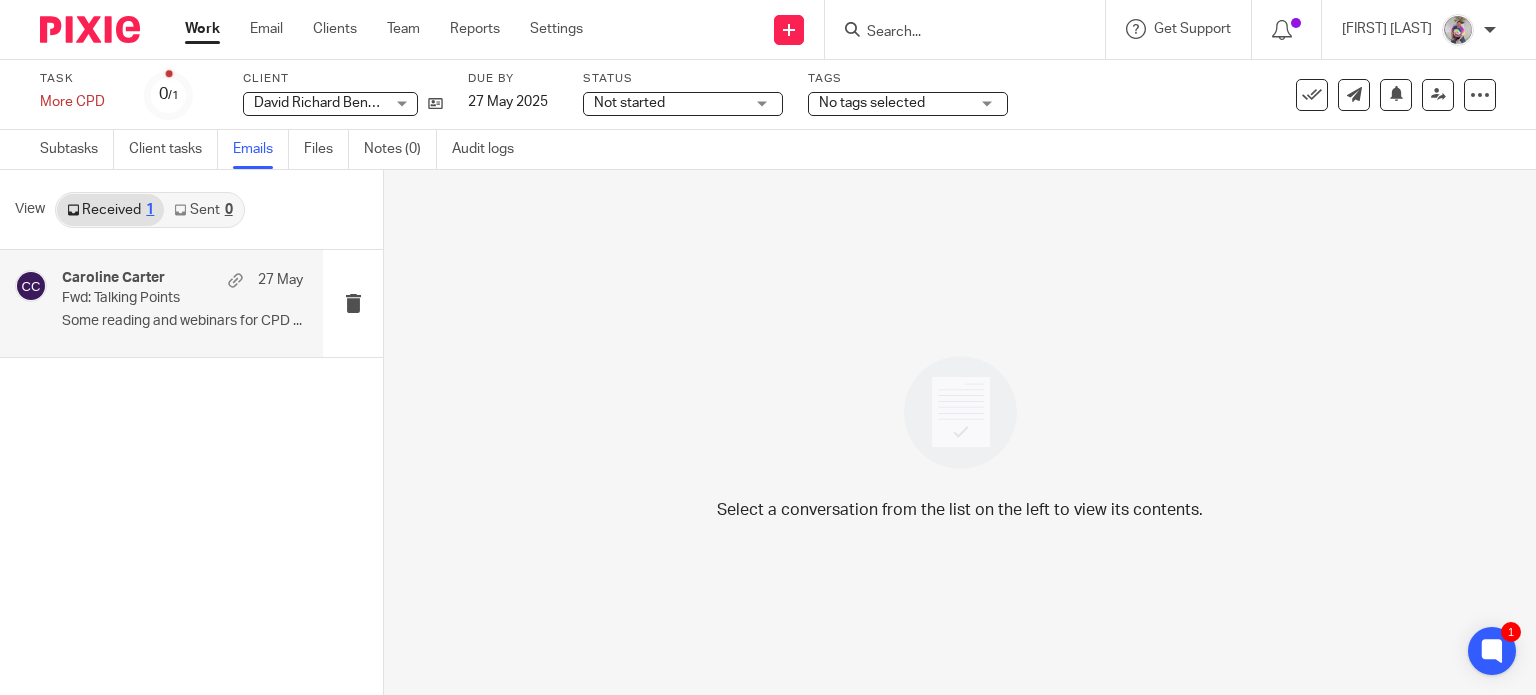 click on "Fwd: Talking Points" at bounding box center (158, 298) 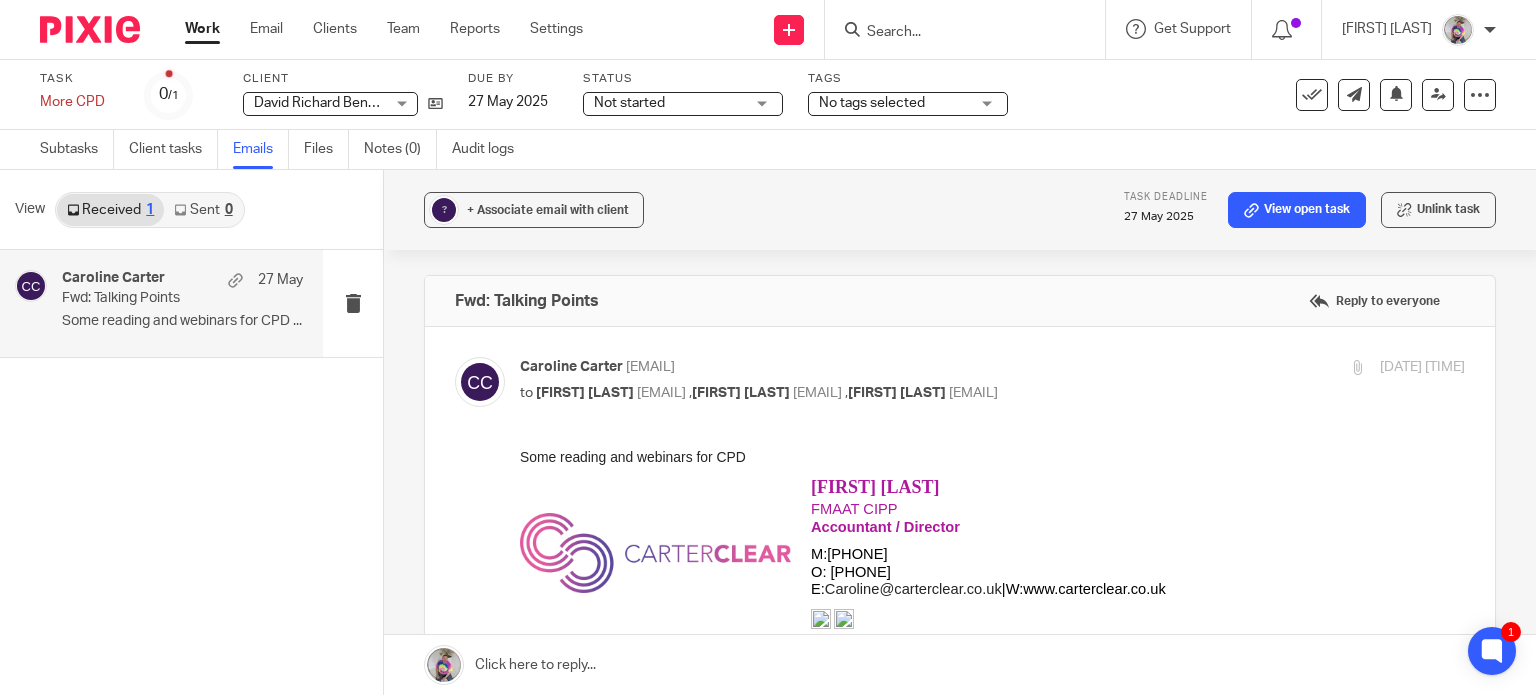 scroll, scrollTop: 0, scrollLeft: 0, axis: both 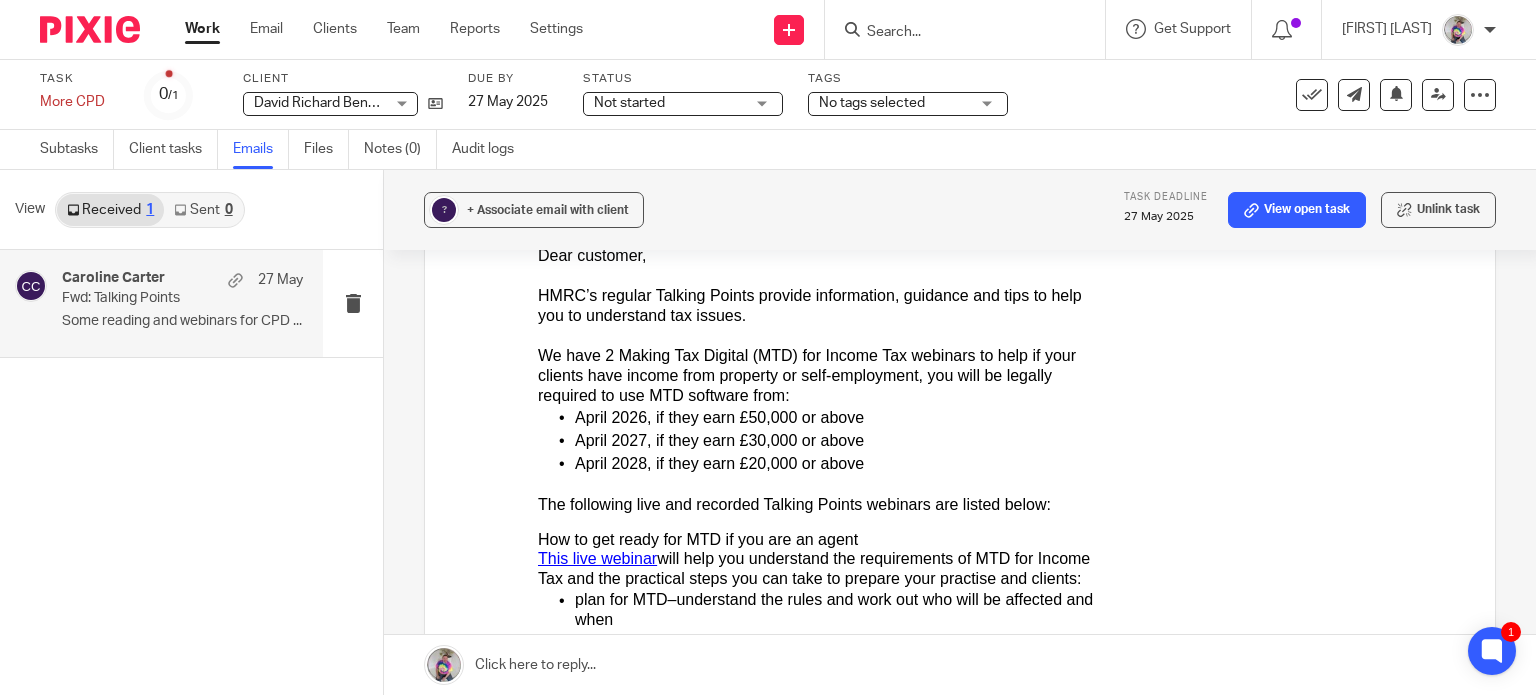 click on "Work" at bounding box center (202, 29) 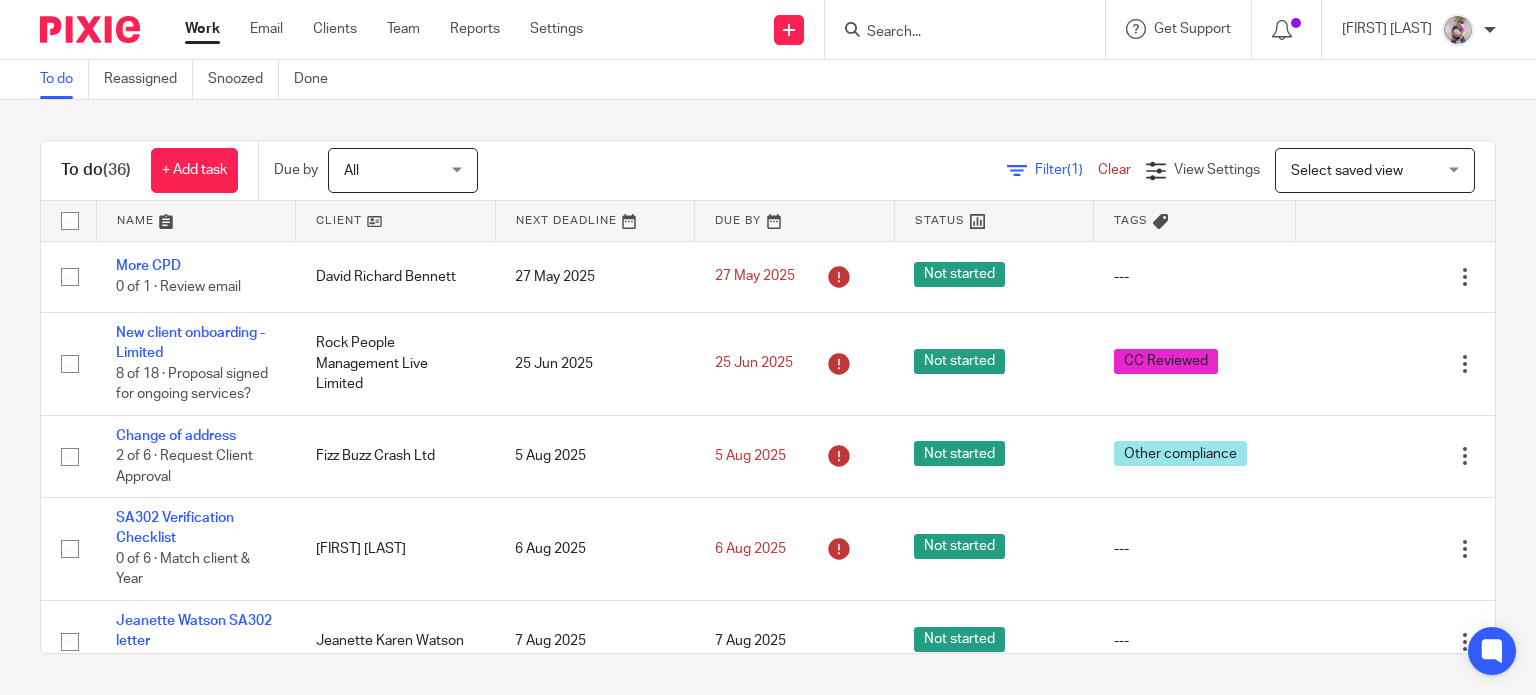 scroll, scrollTop: 0, scrollLeft: 0, axis: both 